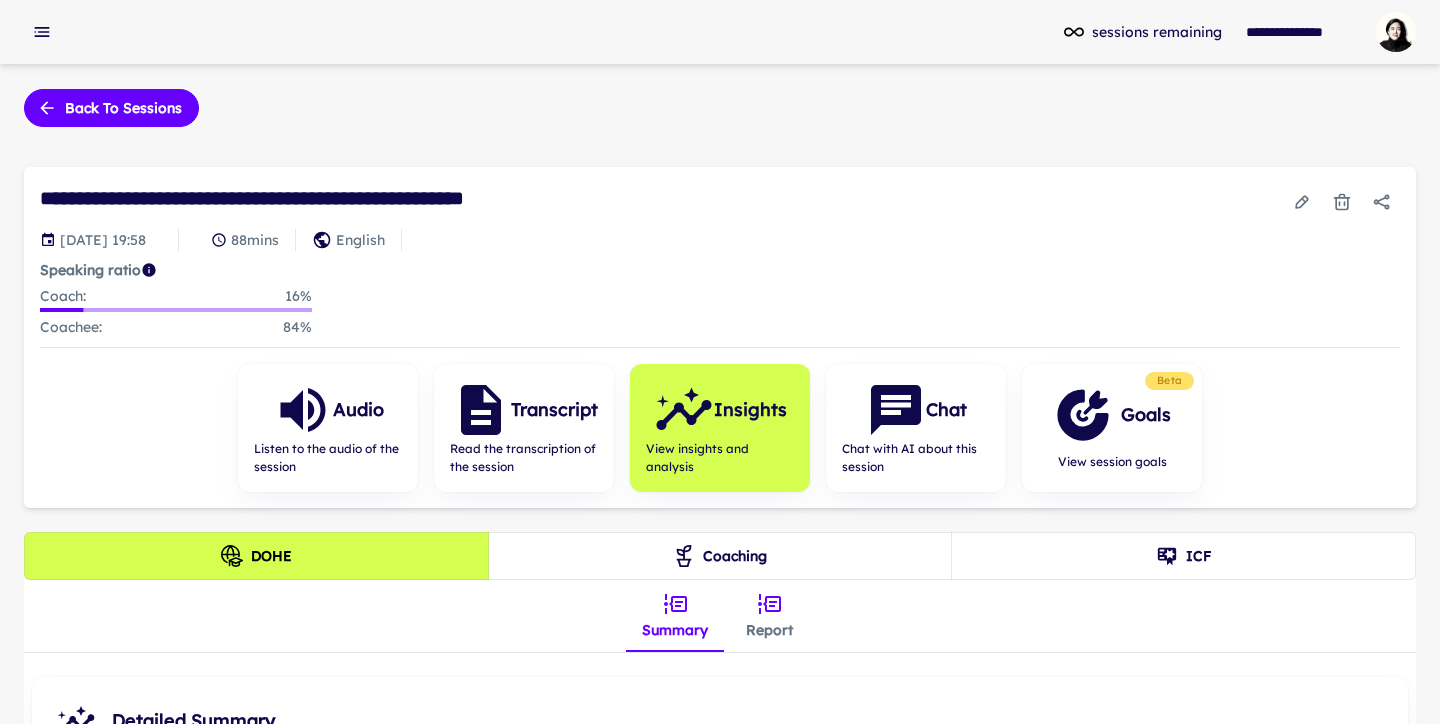 scroll, scrollTop: 0, scrollLeft: 0, axis: both 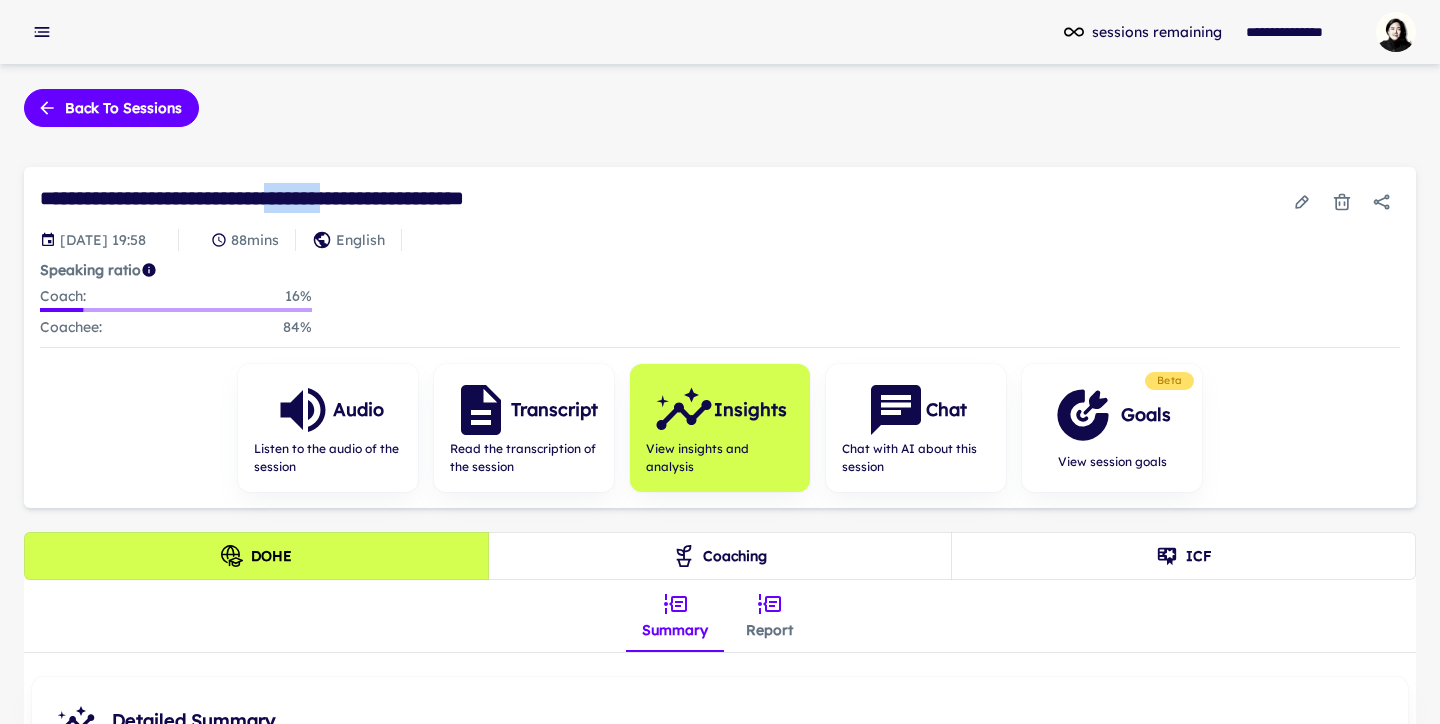 click on "**********" at bounding box center [300, 198] 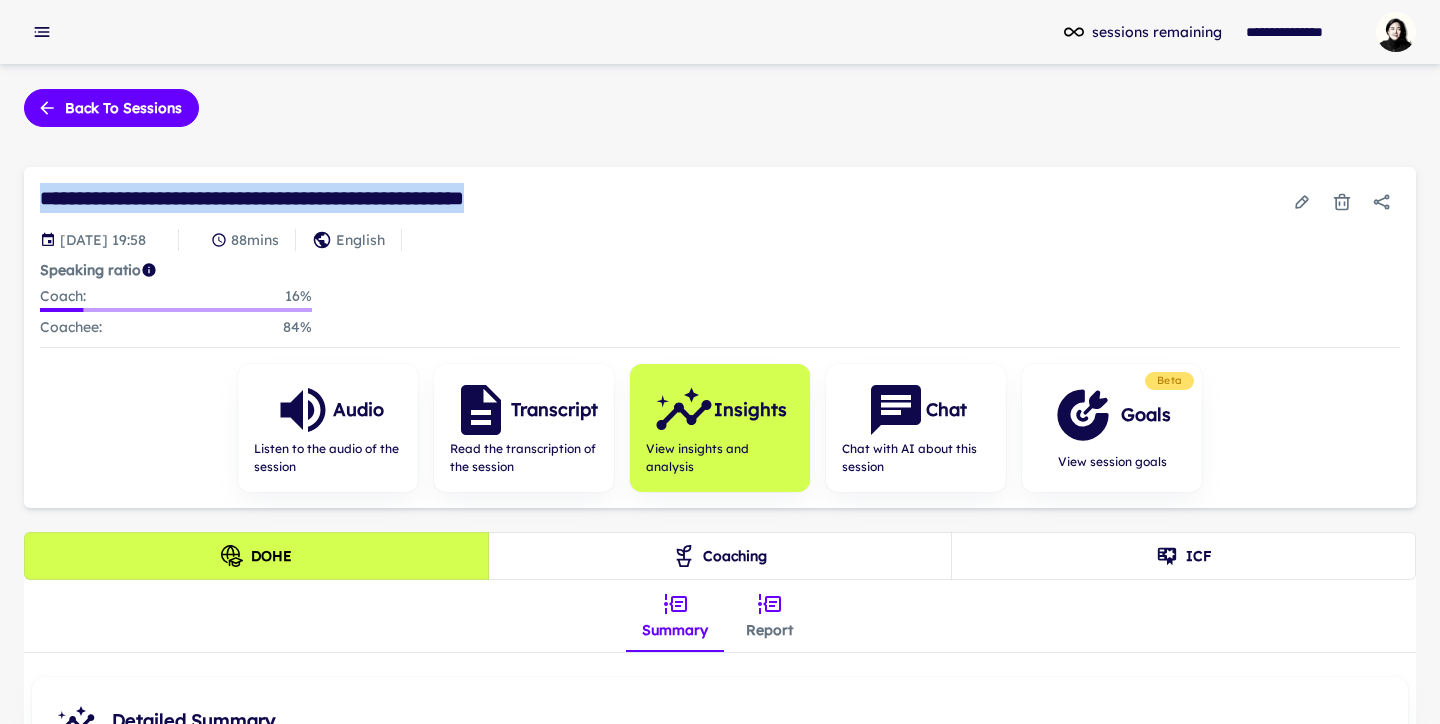 click on "**********" at bounding box center (300, 198) 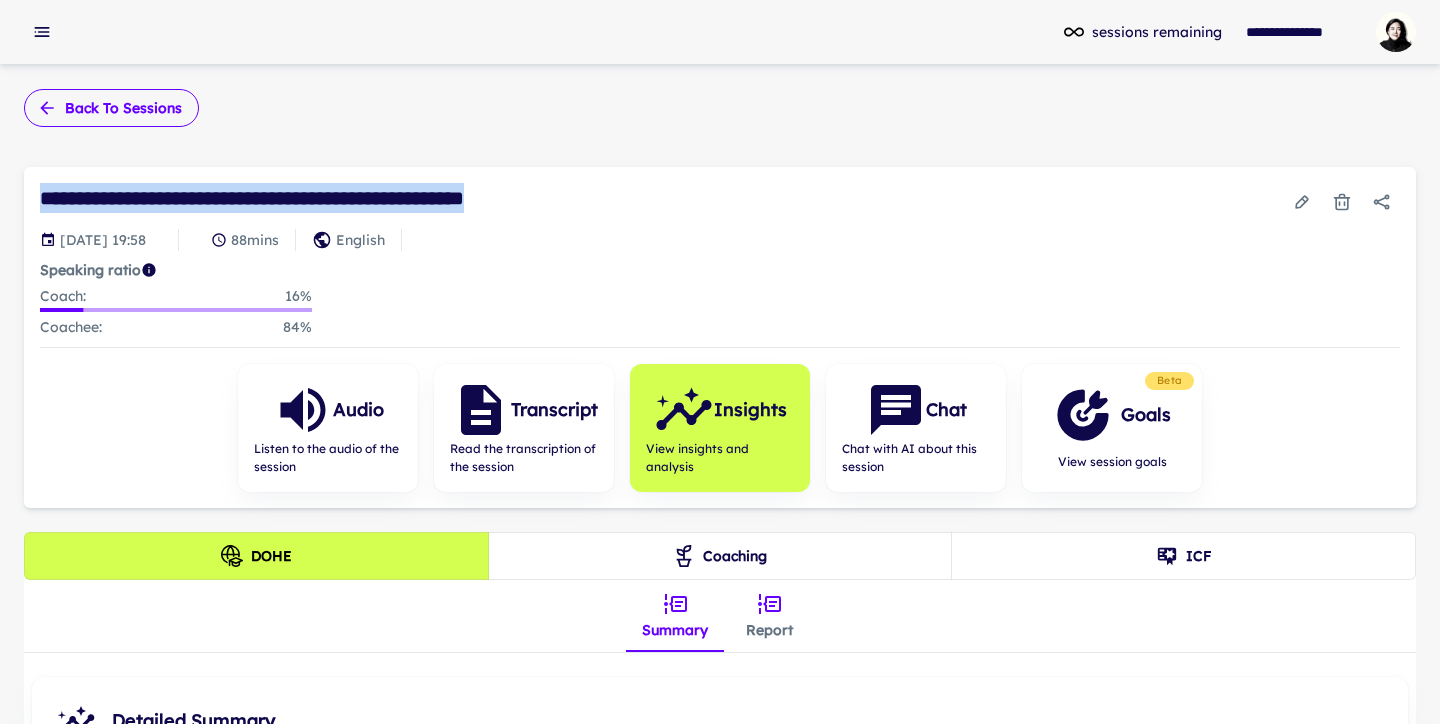click on "Back to sessions" at bounding box center (111, 108) 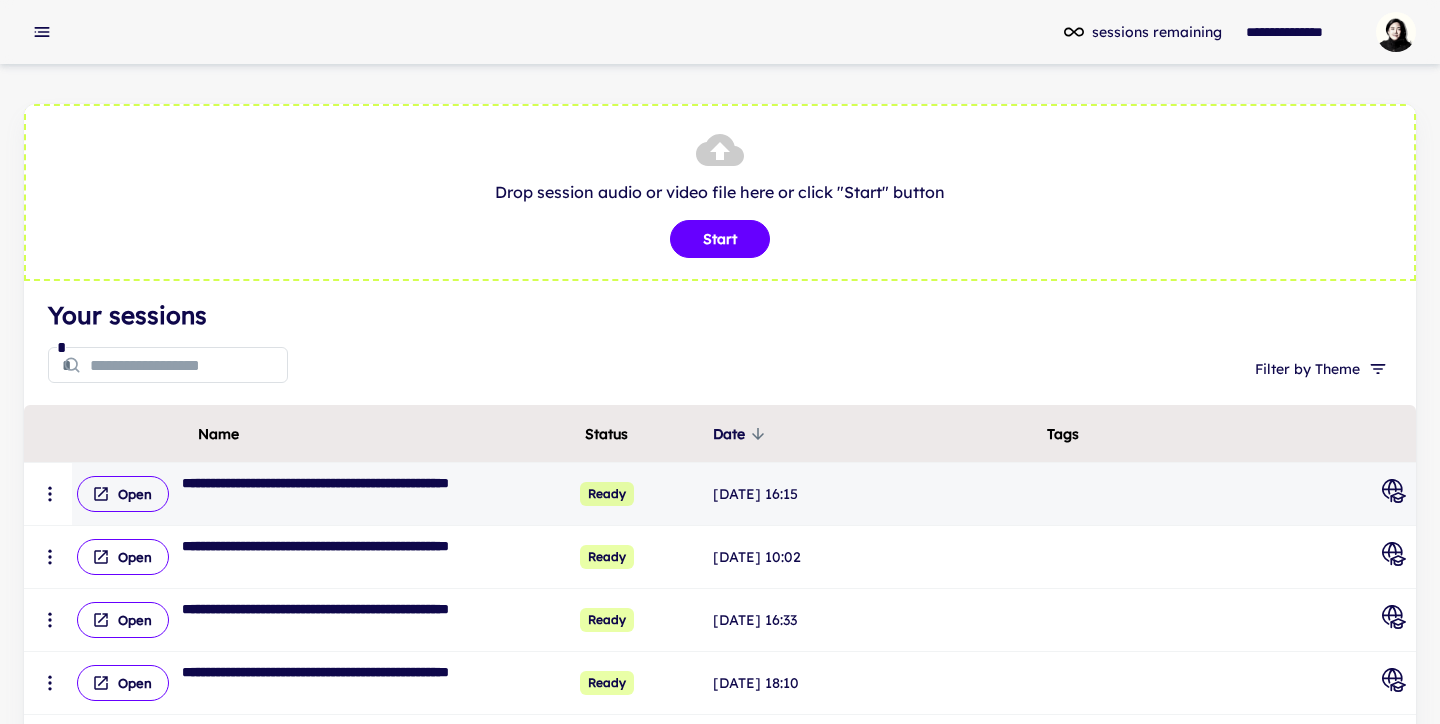click on "**********" at bounding box center [349, 494] 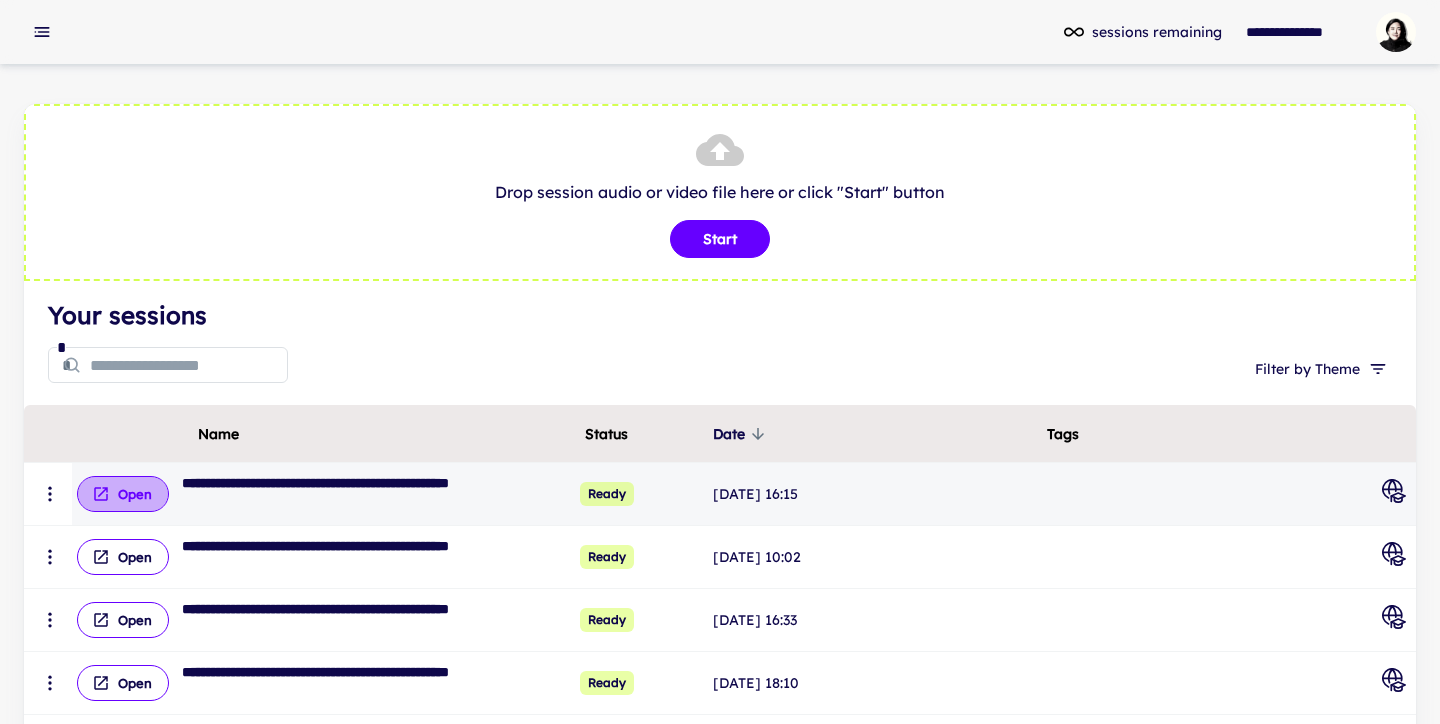 click on "Open" at bounding box center [123, 494] 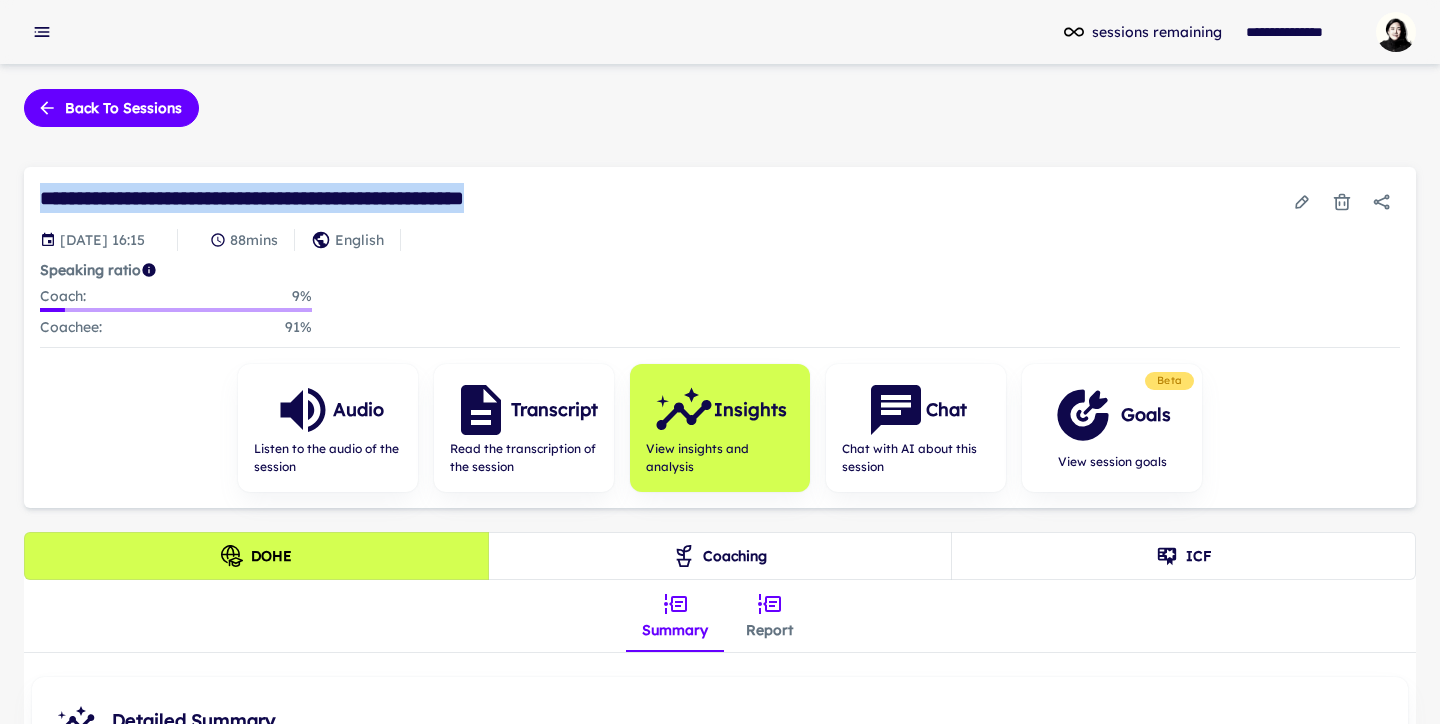 drag, startPoint x: 40, startPoint y: 201, endPoint x: 563, endPoint y: 169, distance: 523.978 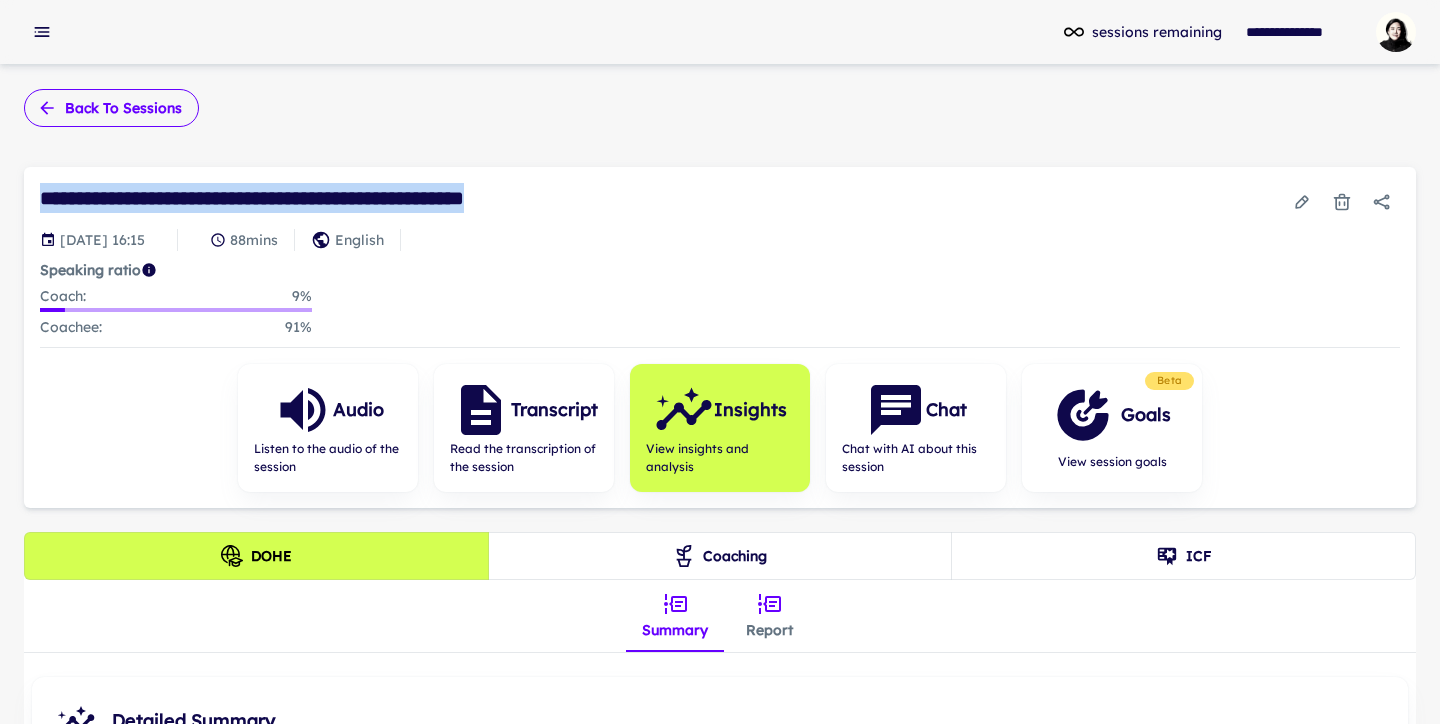 click on "Back to sessions" at bounding box center (111, 108) 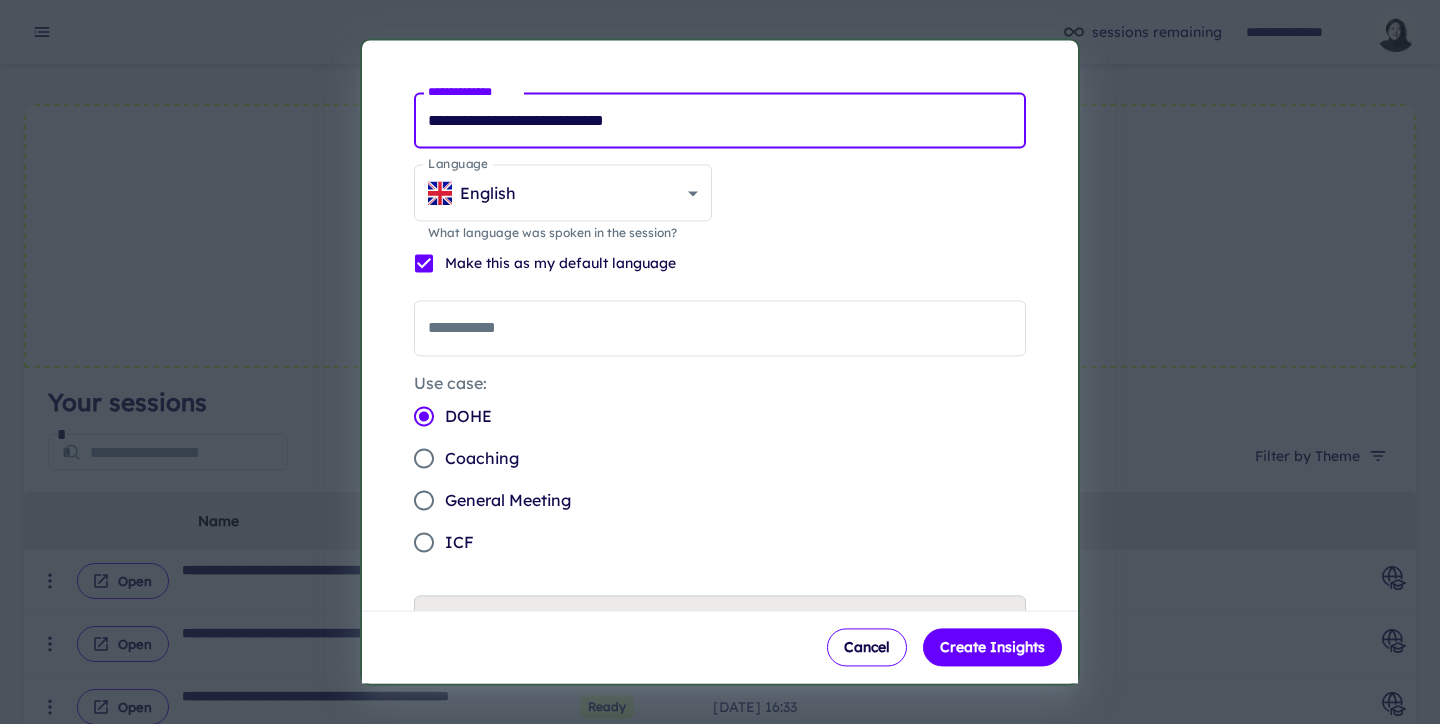drag, startPoint x: 754, startPoint y: 124, endPoint x: 177, endPoint y: 146, distance: 577.41925 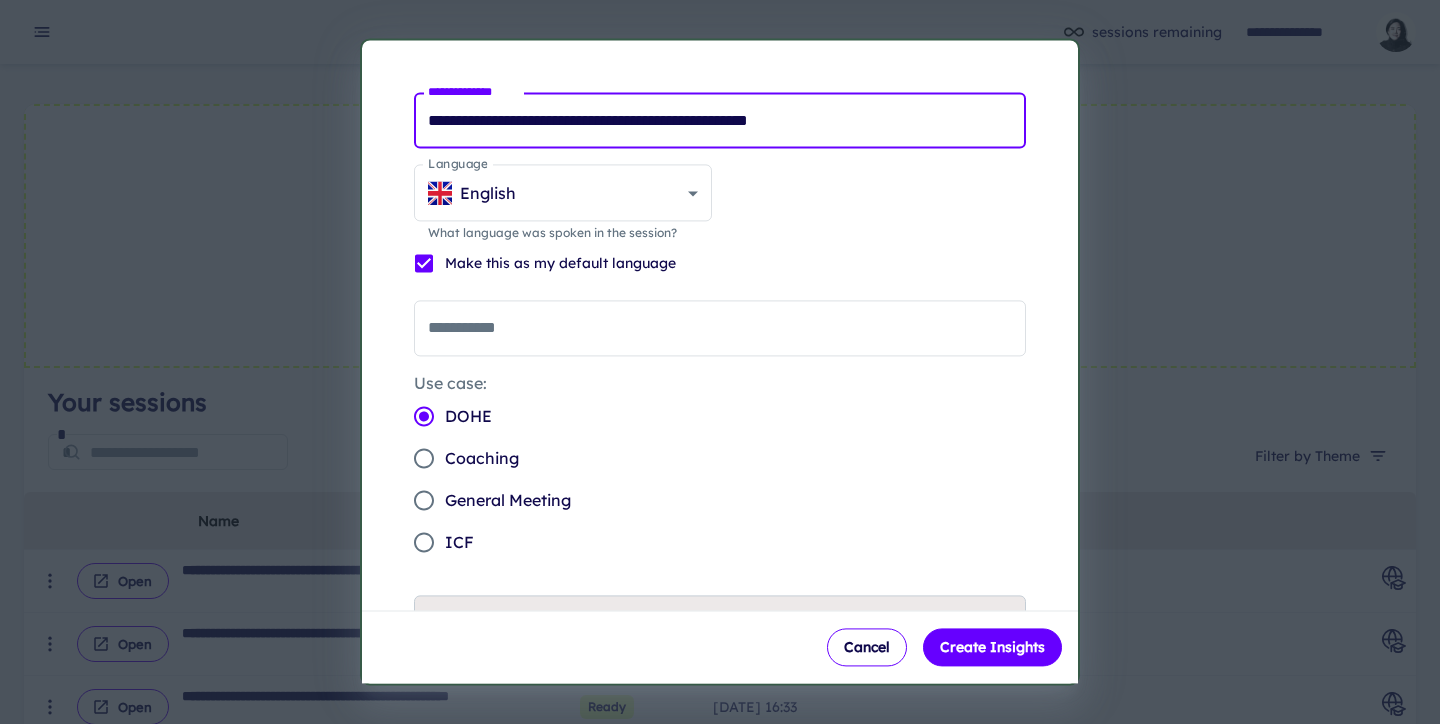 click on "**********" at bounding box center (720, 120) 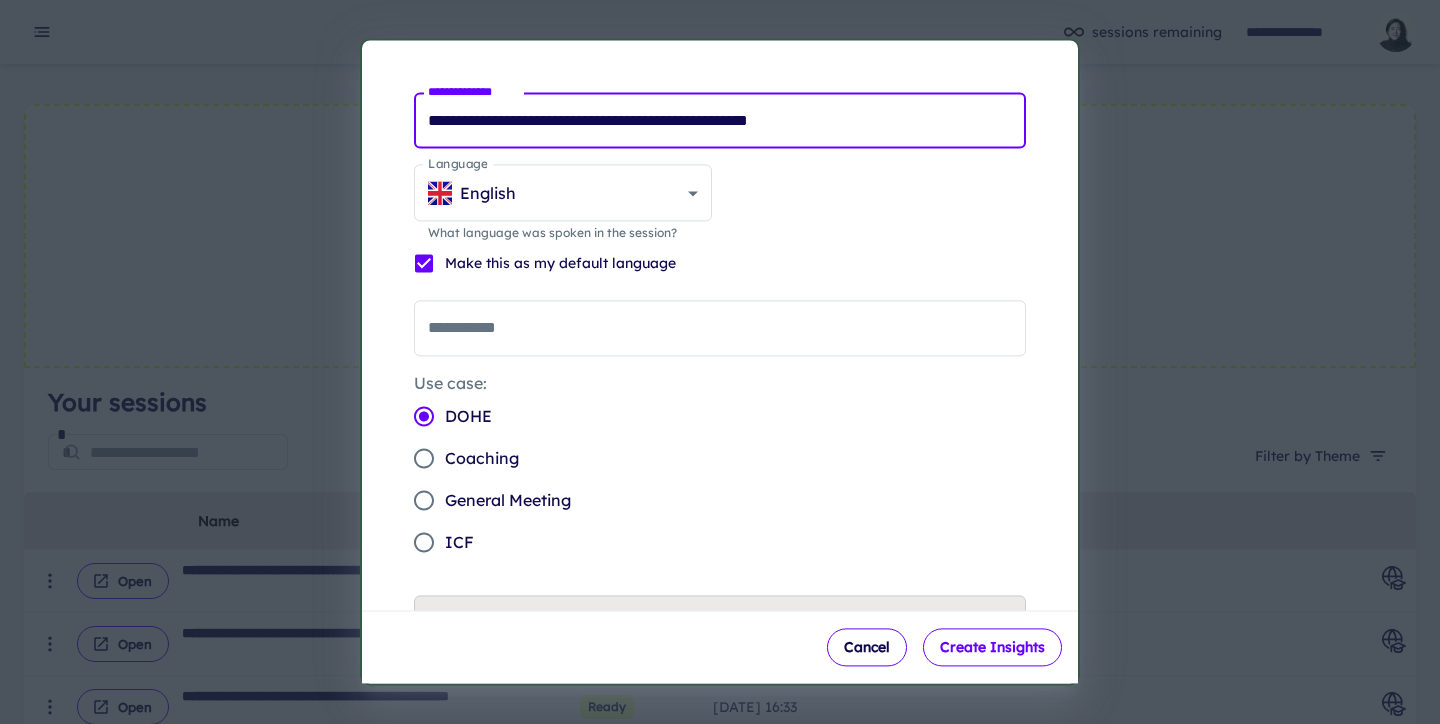 type on "**********" 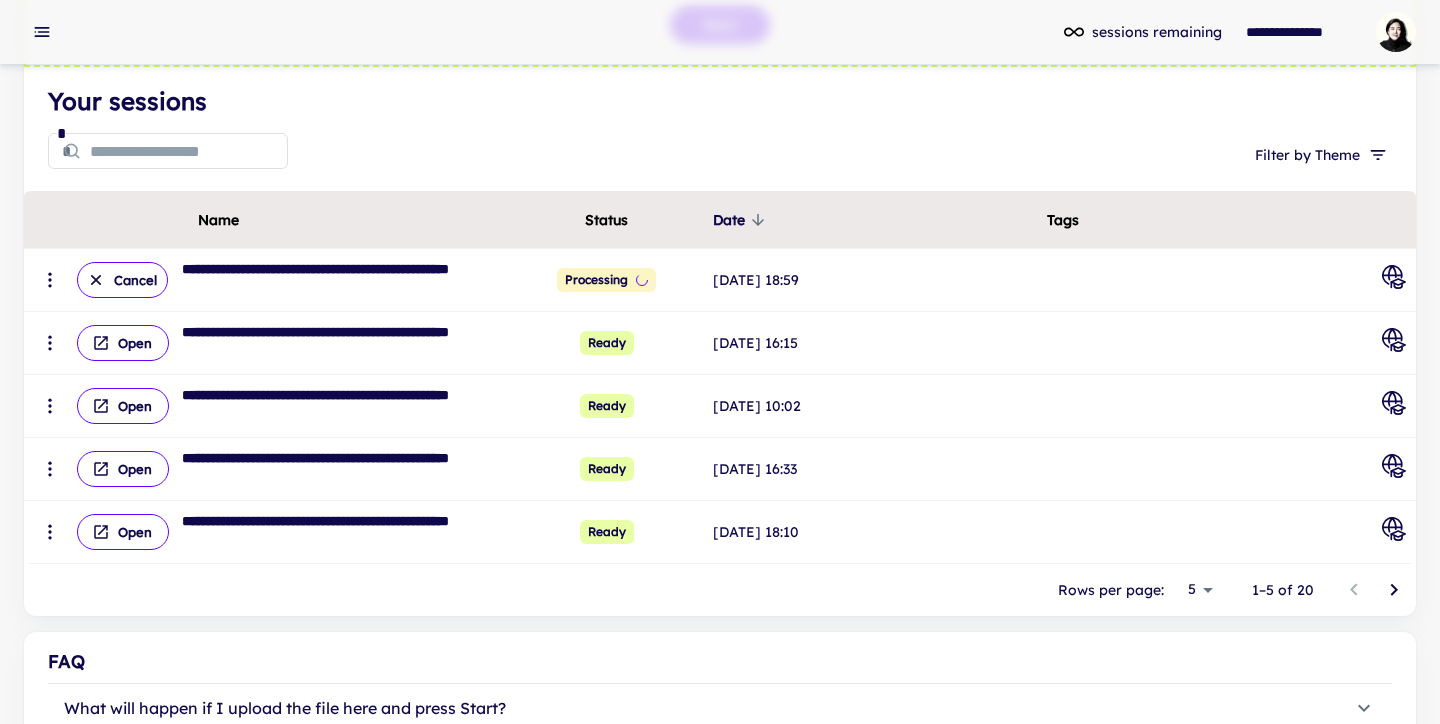 scroll, scrollTop: 0, scrollLeft: 0, axis: both 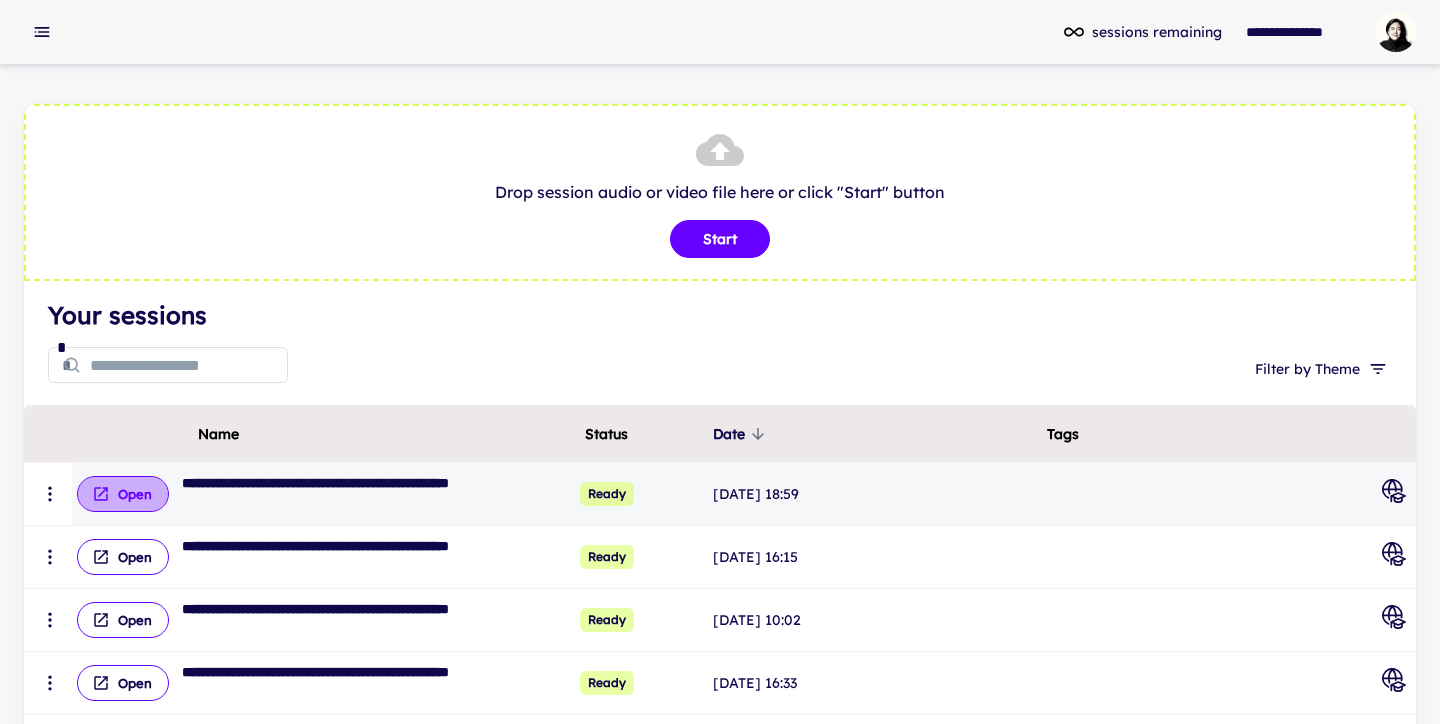 click on "Open" at bounding box center [123, 494] 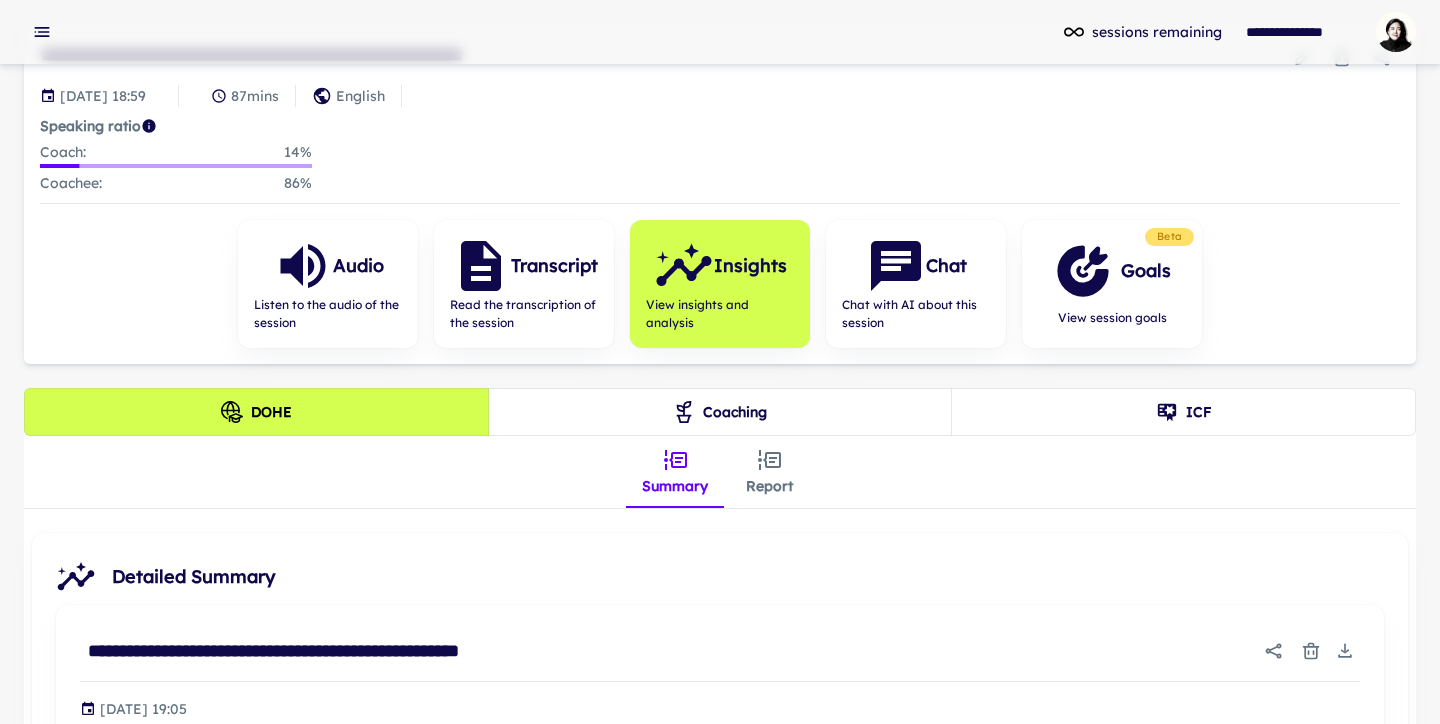 scroll, scrollTop: 156, scrollLeft: 0, axis: vertical 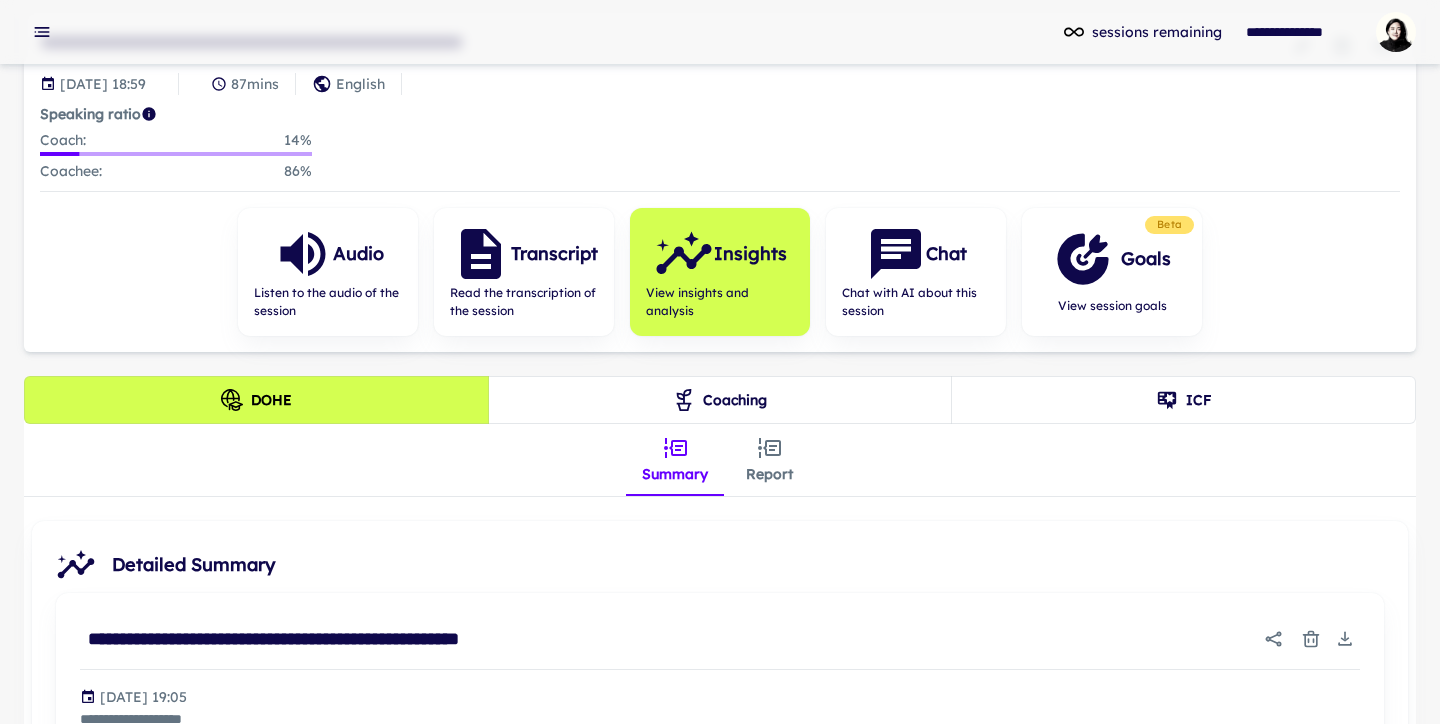 click 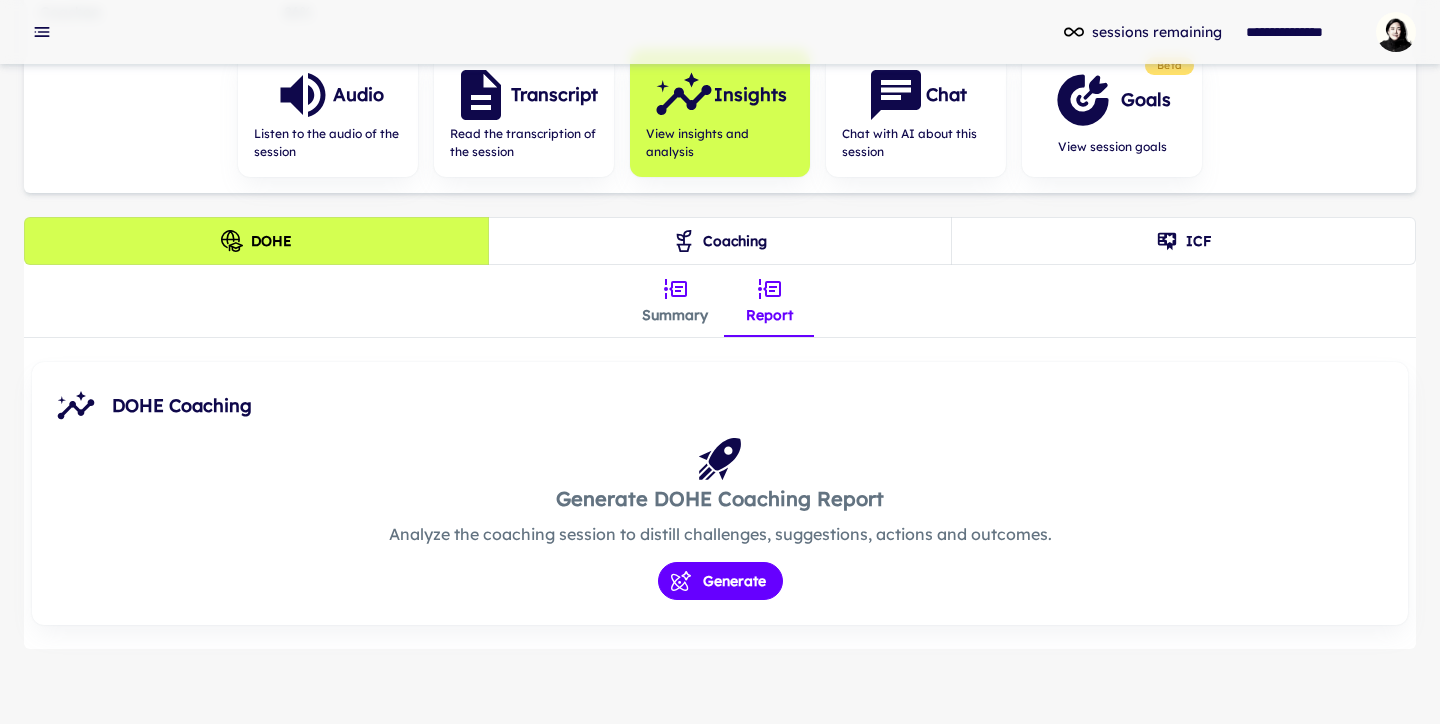 scroll, scrollTop: 318, scrollLeft: 0, axis: vertical 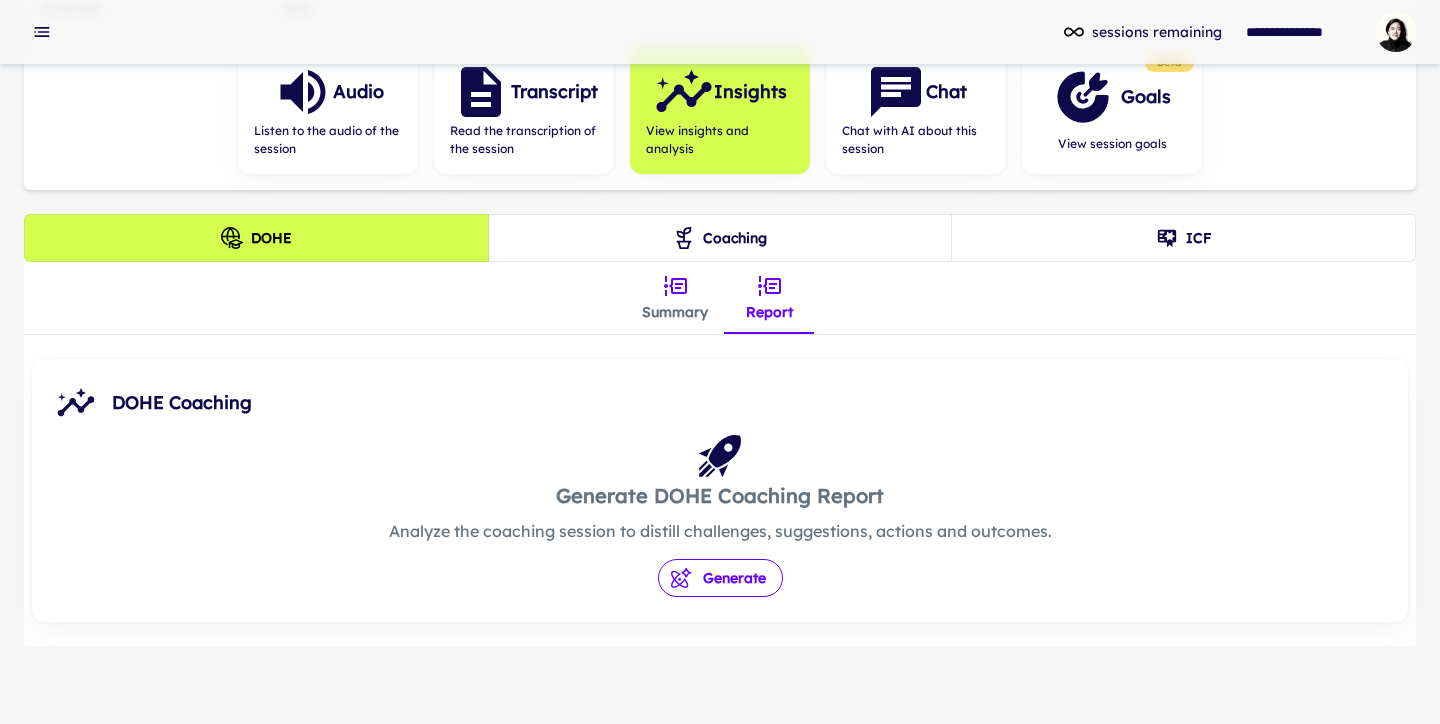 click on "Generate" at bounding box center (720, 578) 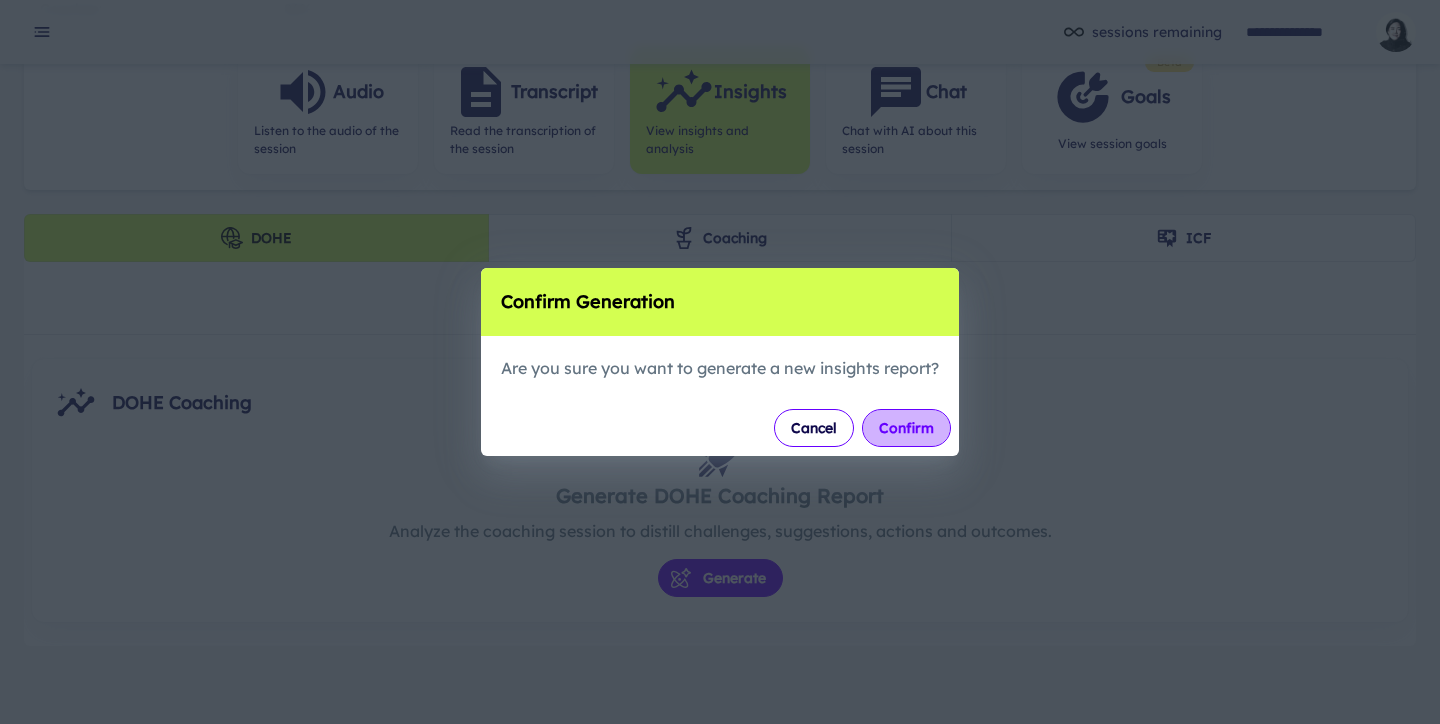 click on "Confirm" at bounding box center (906, 428) 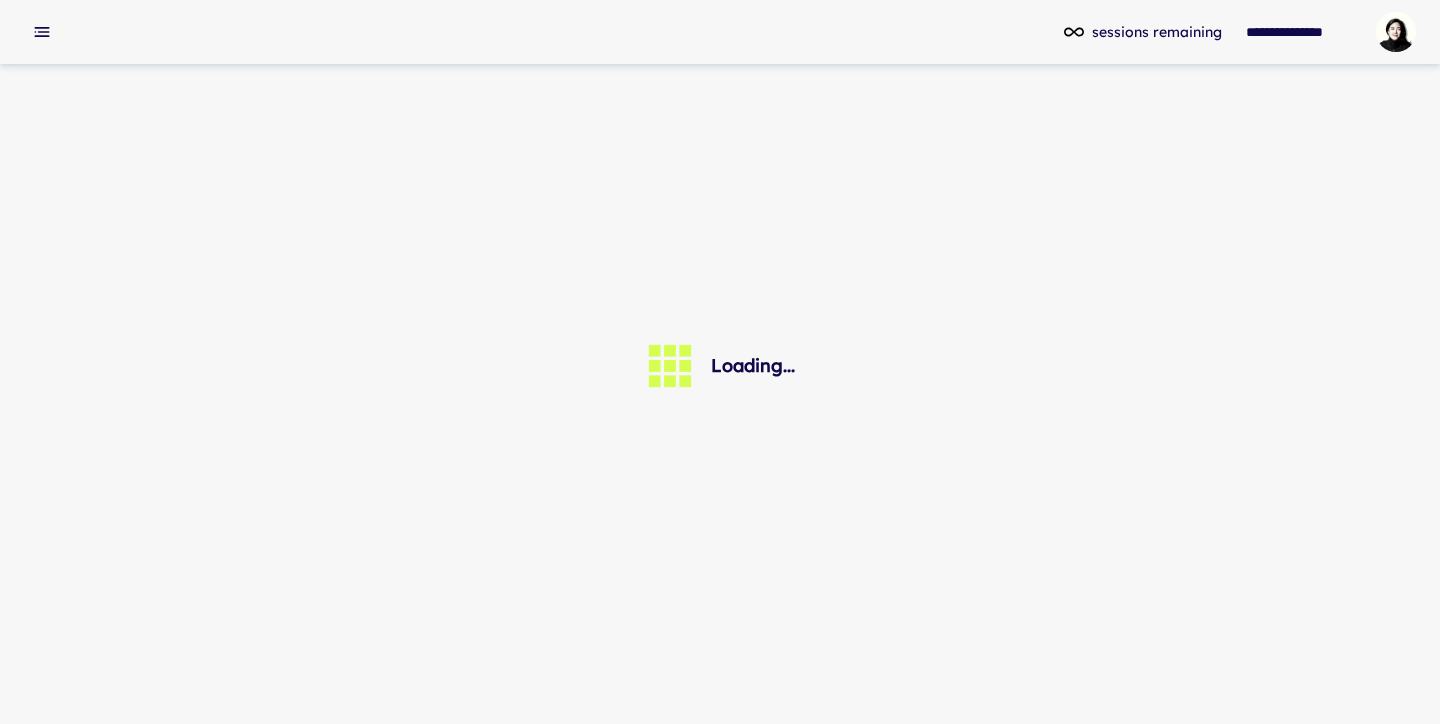 scroll, scrollTop: 0, scrollLeft: 0, axis: both 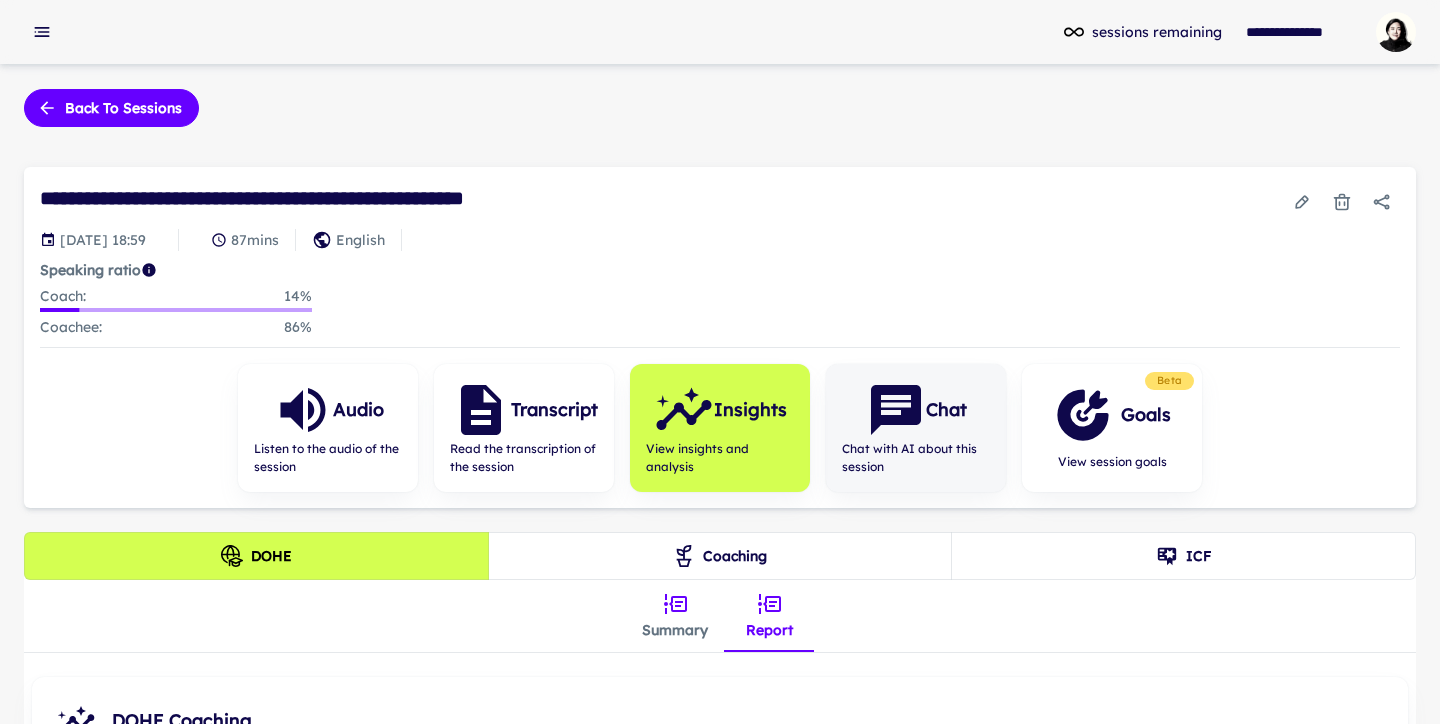 click on "Chat" at bounding box center [946, 410] 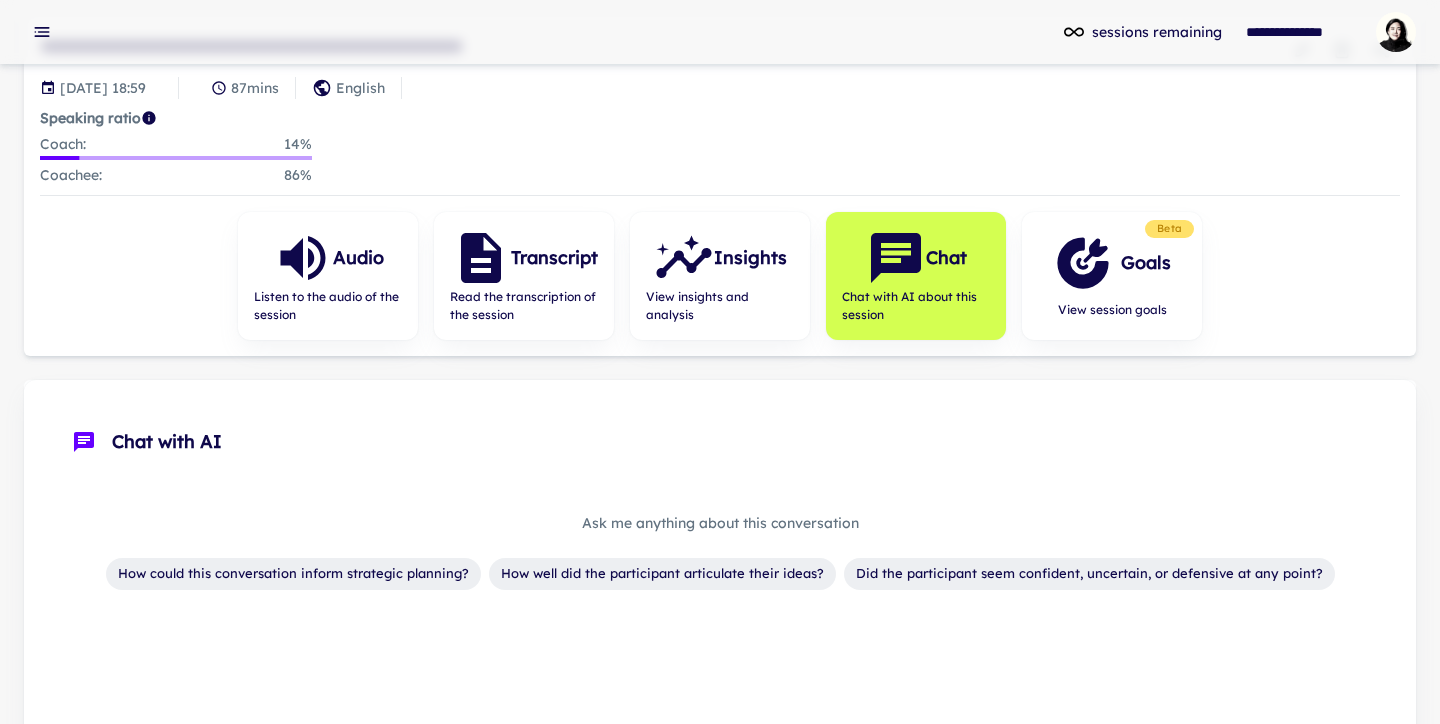 scroll, scrollTop: 0, scrollLeft: 0, axis: both 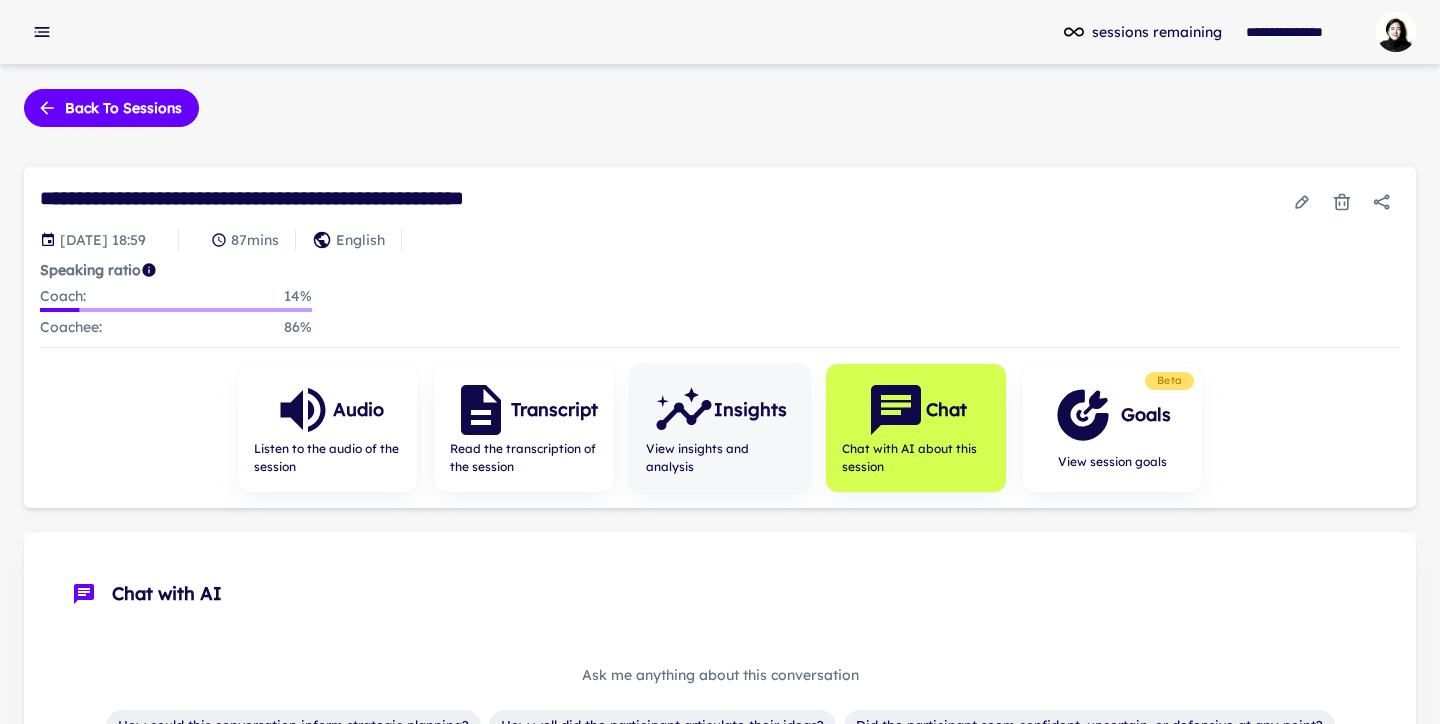click on "Insights" at bounding box center [720, 410] 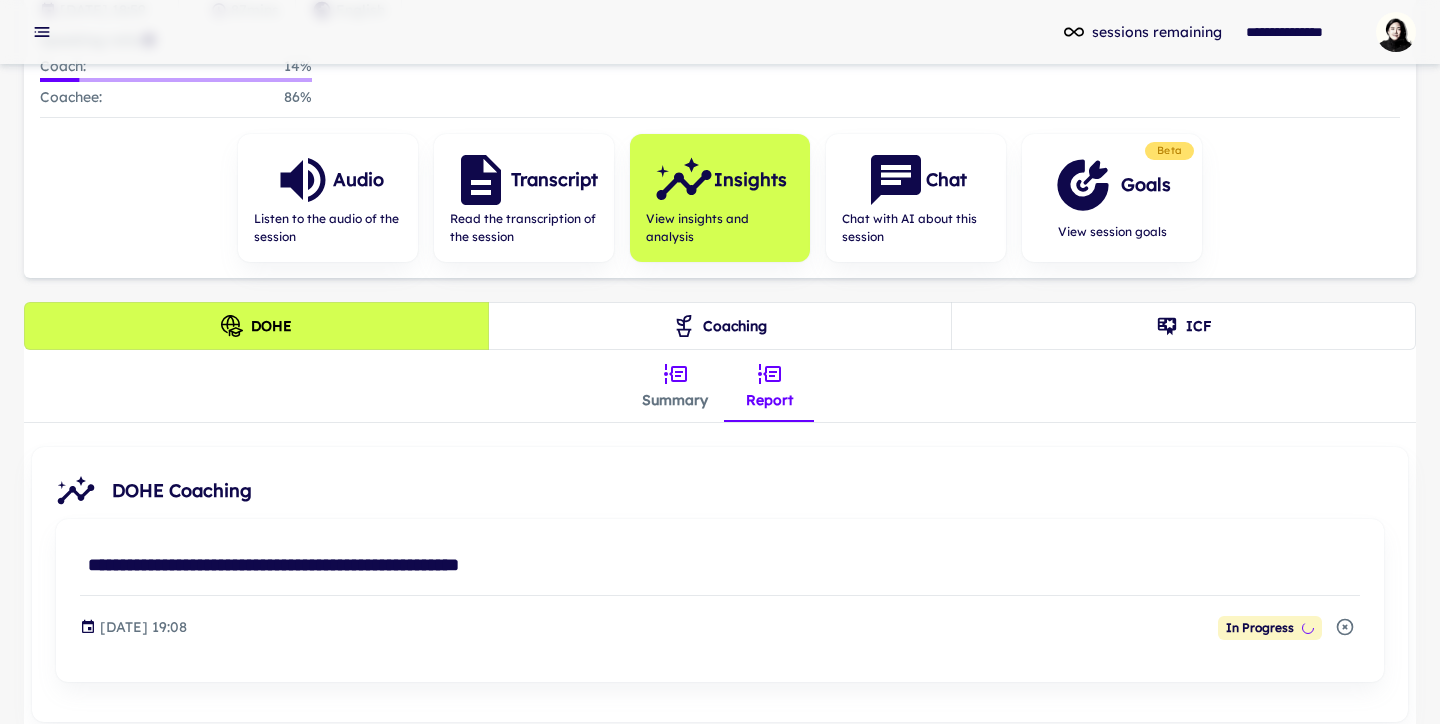 scroll, scrollTop: 224, scrollLeft: 0, axis: vertical 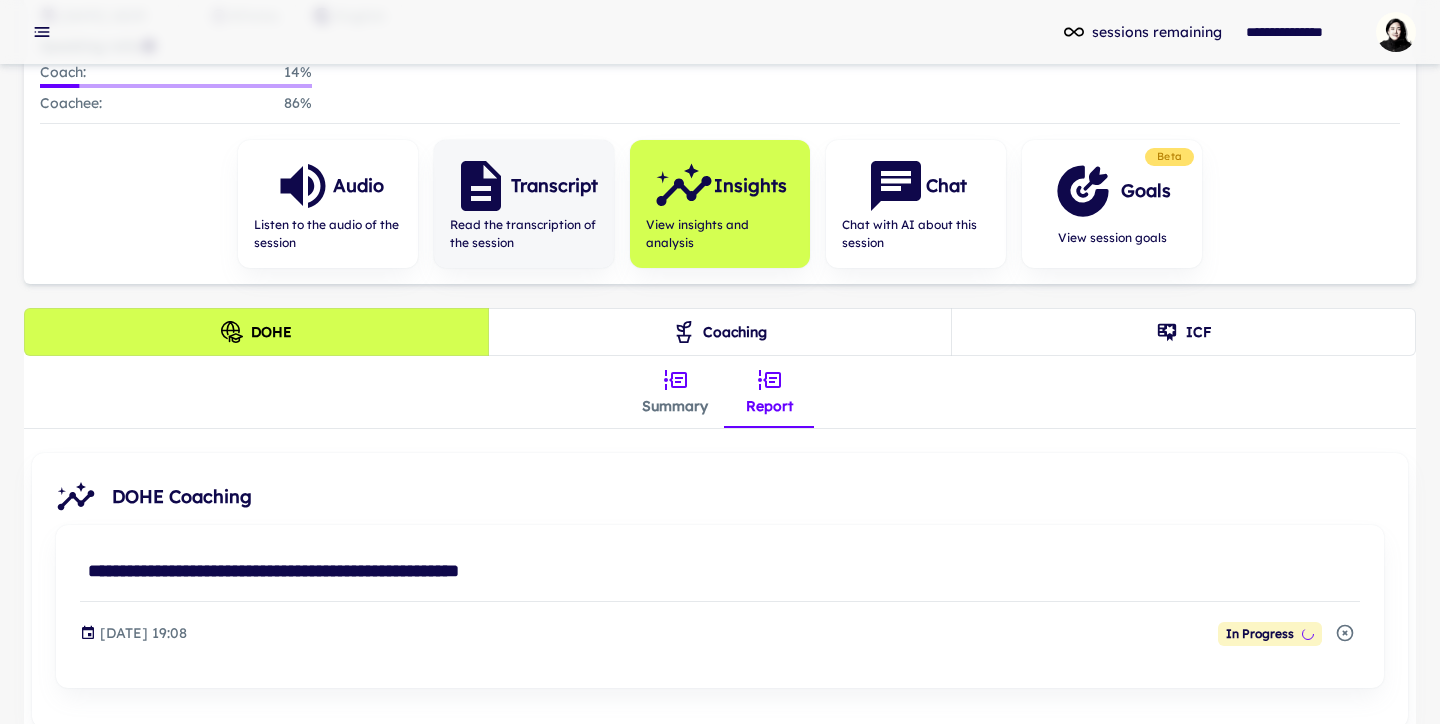 click on "Read the transcription of the session" at bounding box center [524, 234] 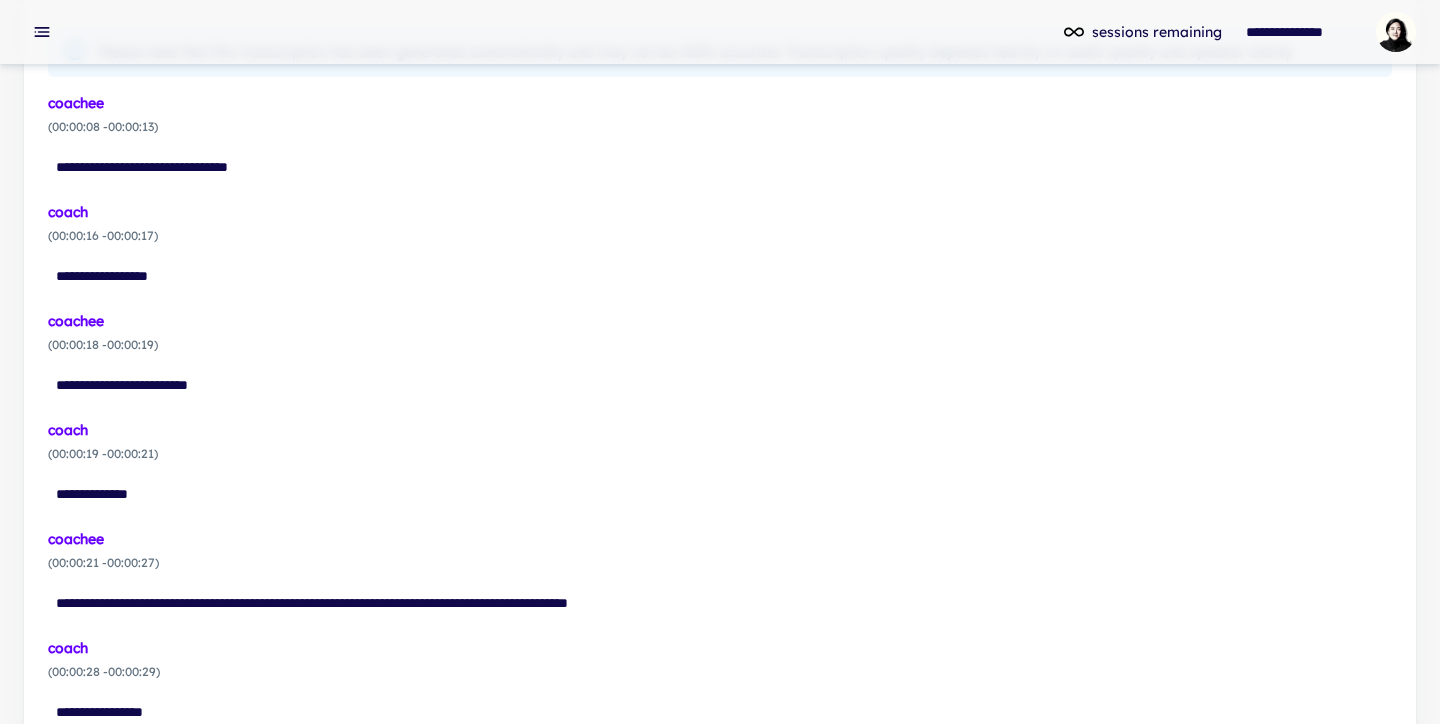 scroll, scrollTop: 623, scrollLeft: 0, axis: vertical 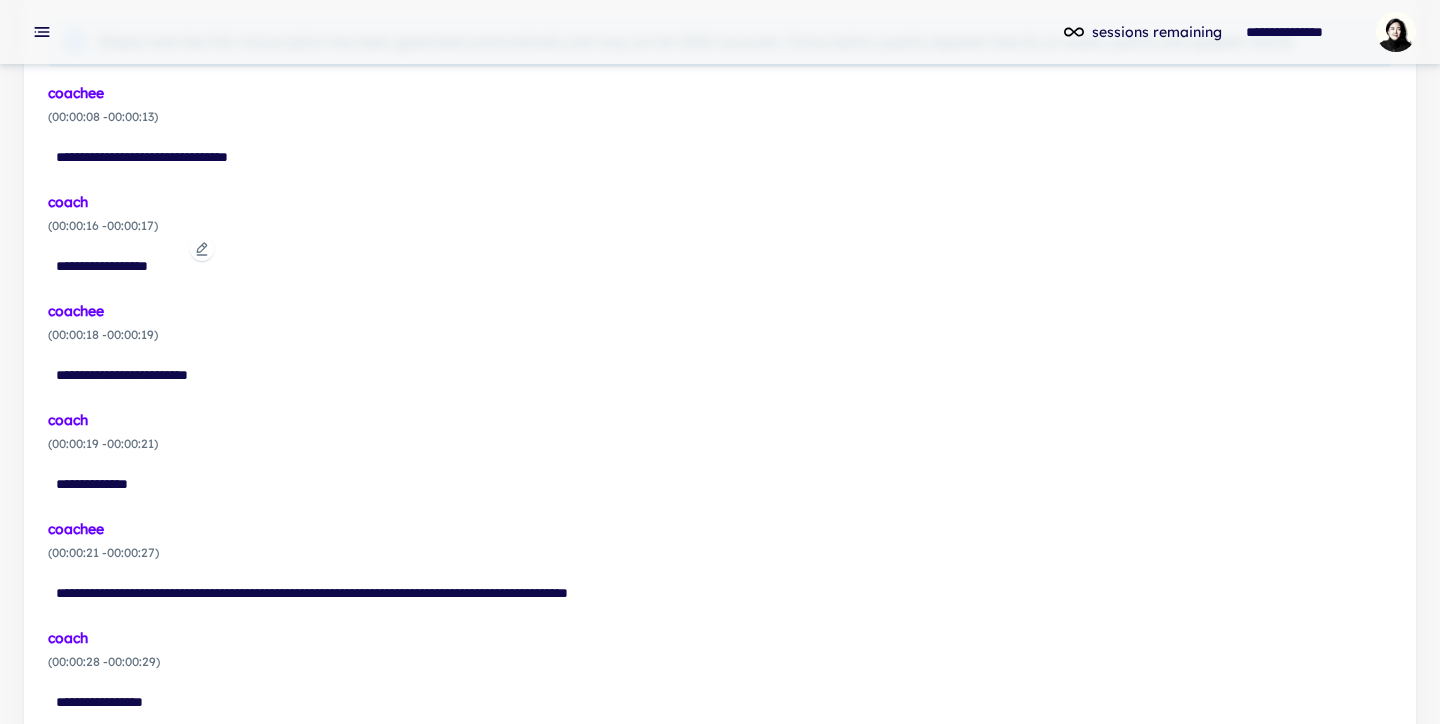 click 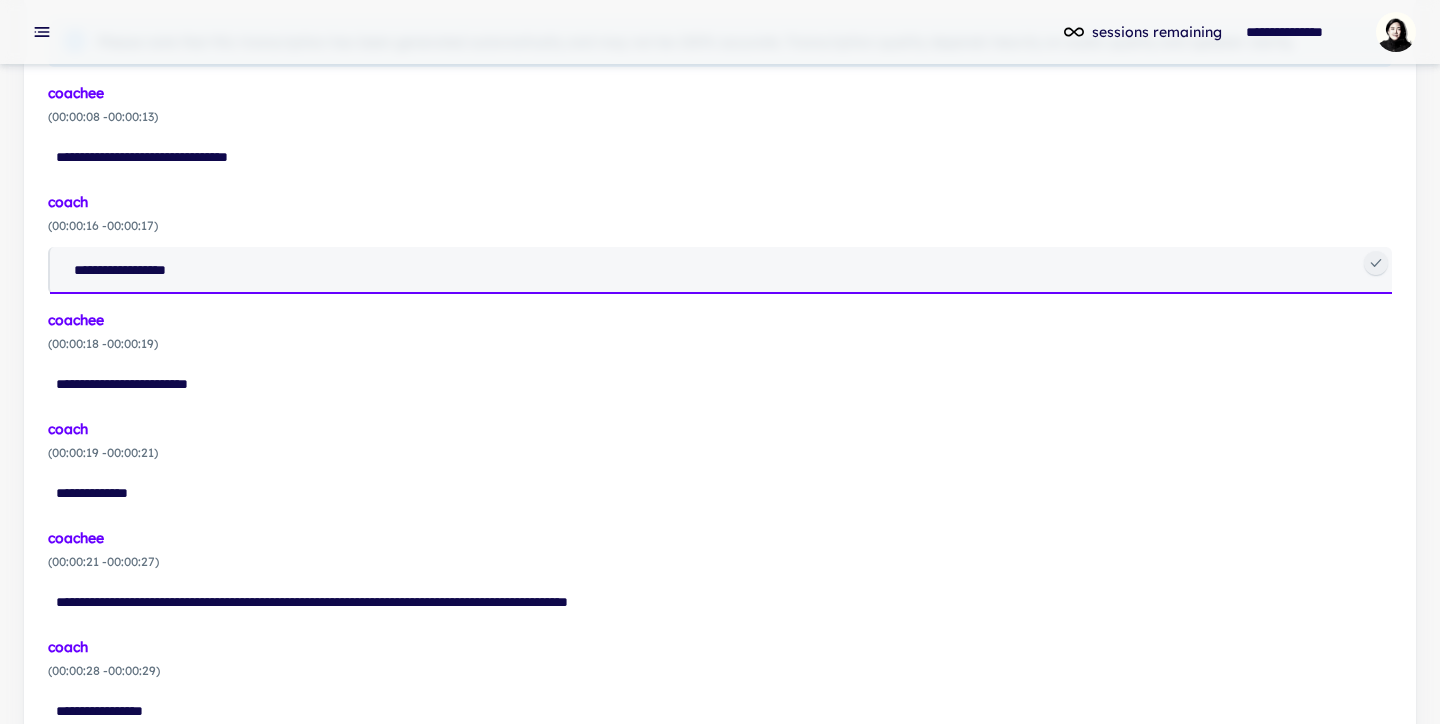 click on "**********" at bounding box center [729, 270] 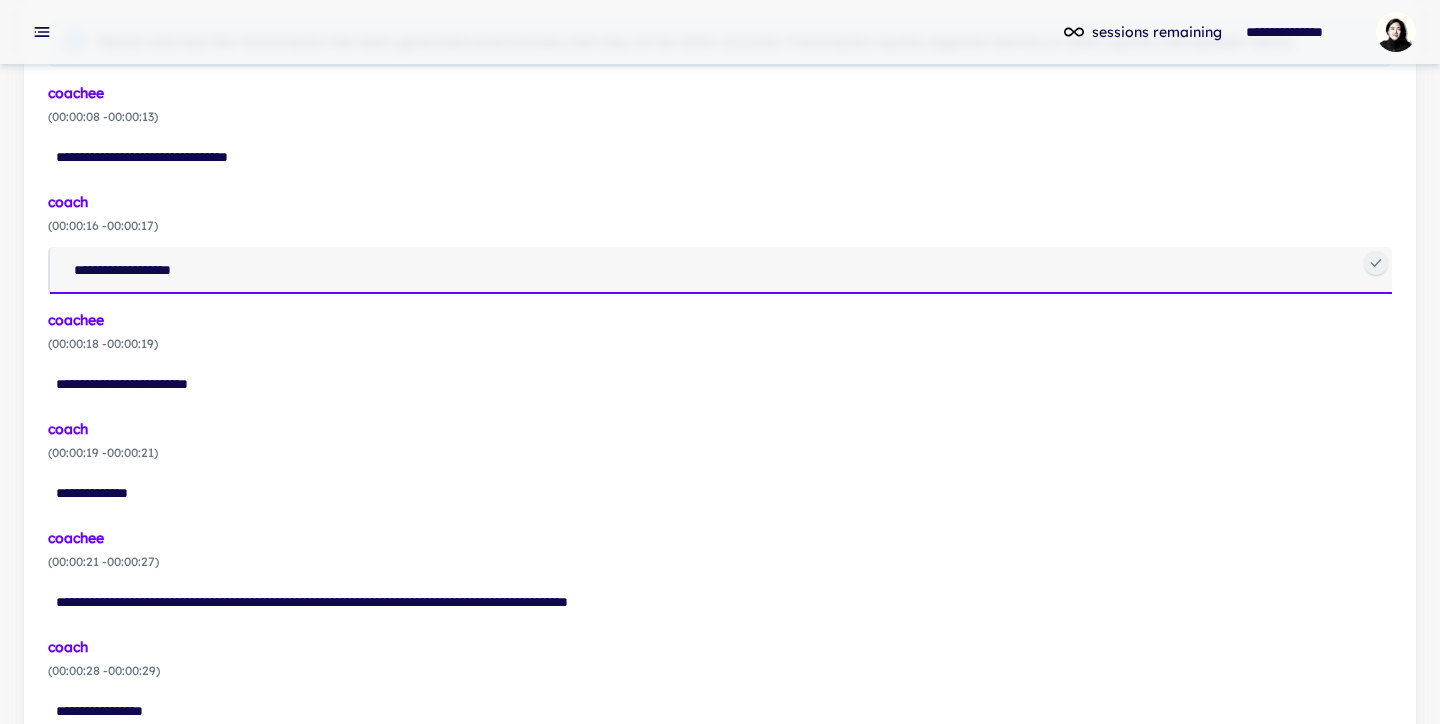 type on "**********" 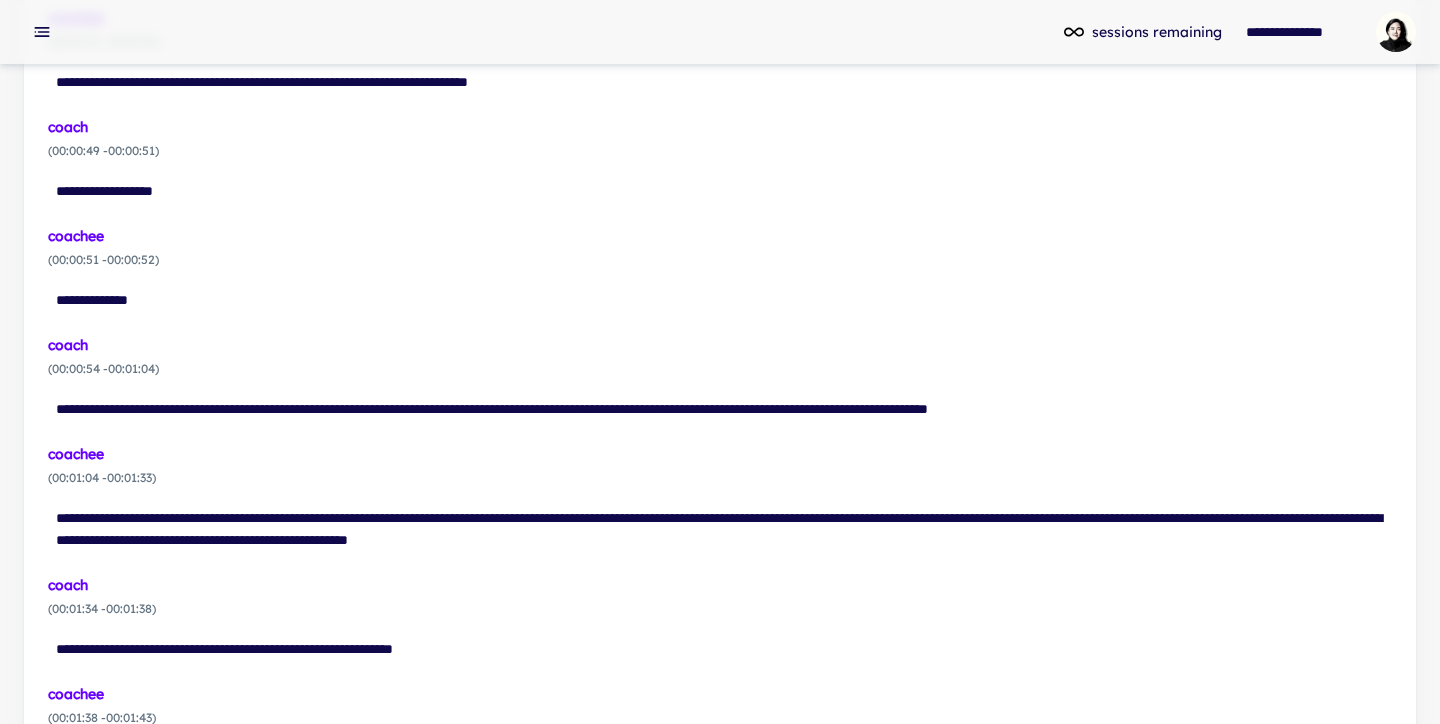 scroll, scrollTop: 1789, scrollLeft: 0, axis: vertical 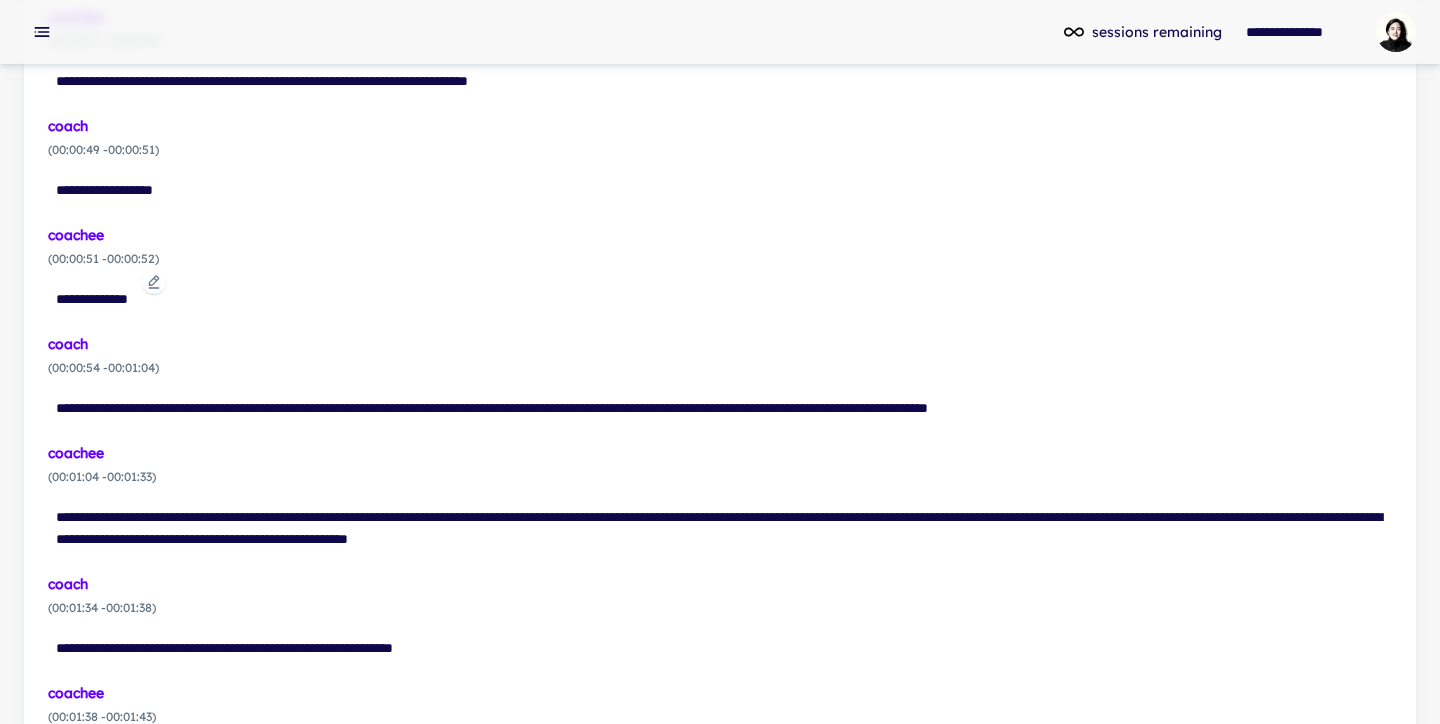 click 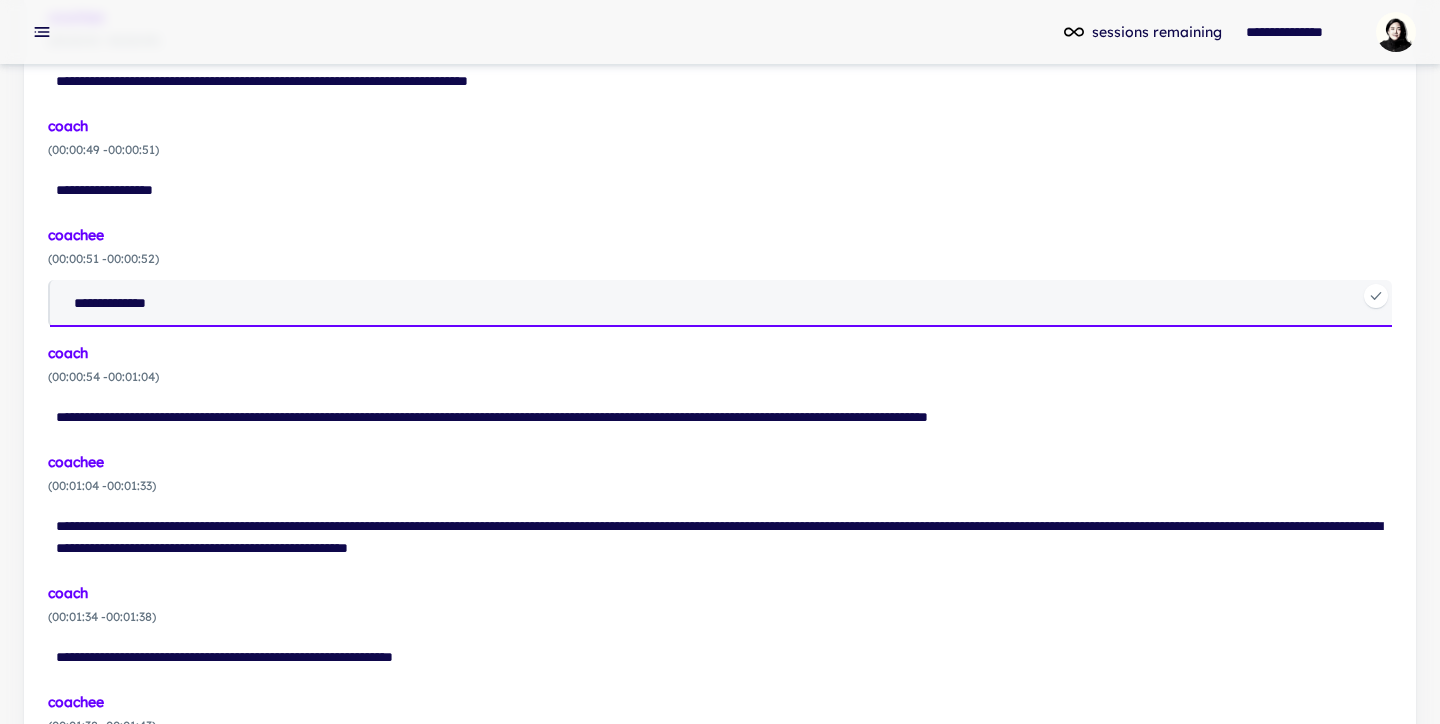 drag, startPoint x: 149, startPoint y: 304, endPoint x: 200, endPoint y: 303, distance: 51.009804 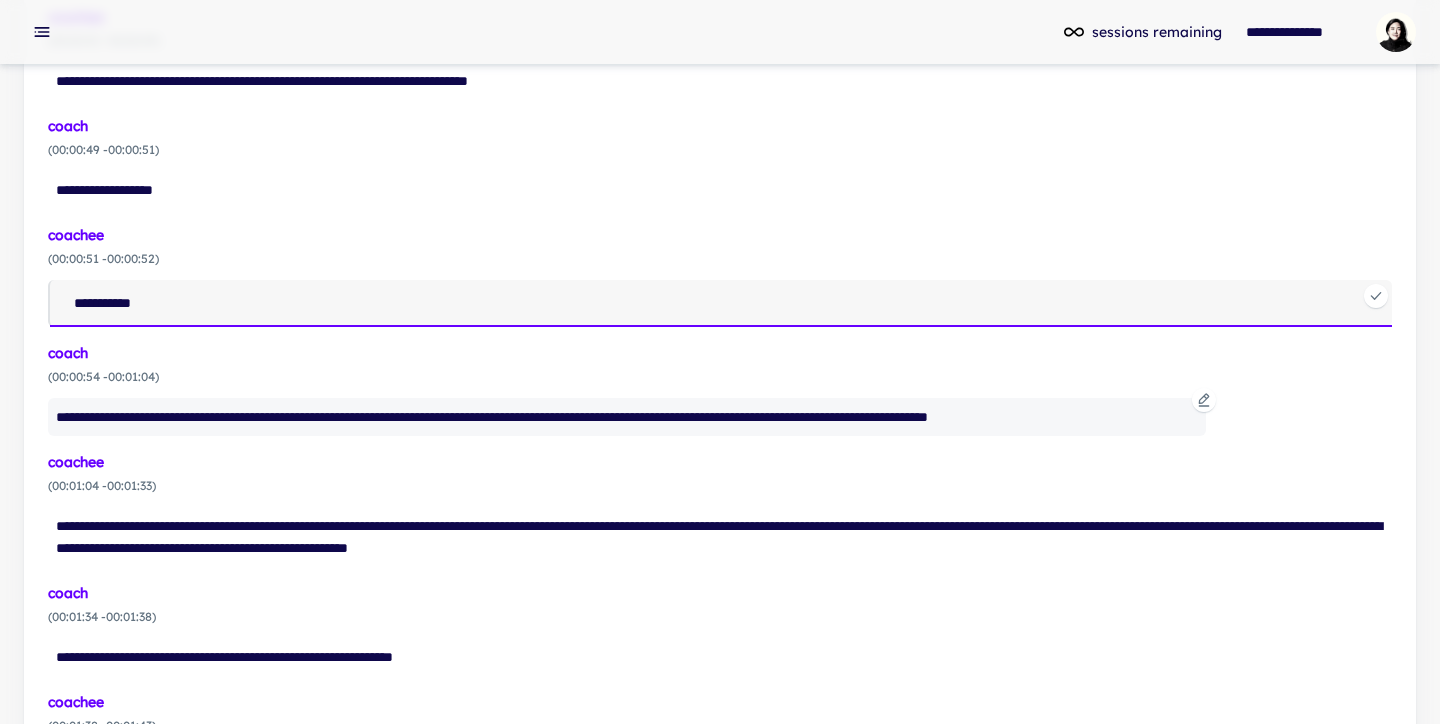 type on "**********" 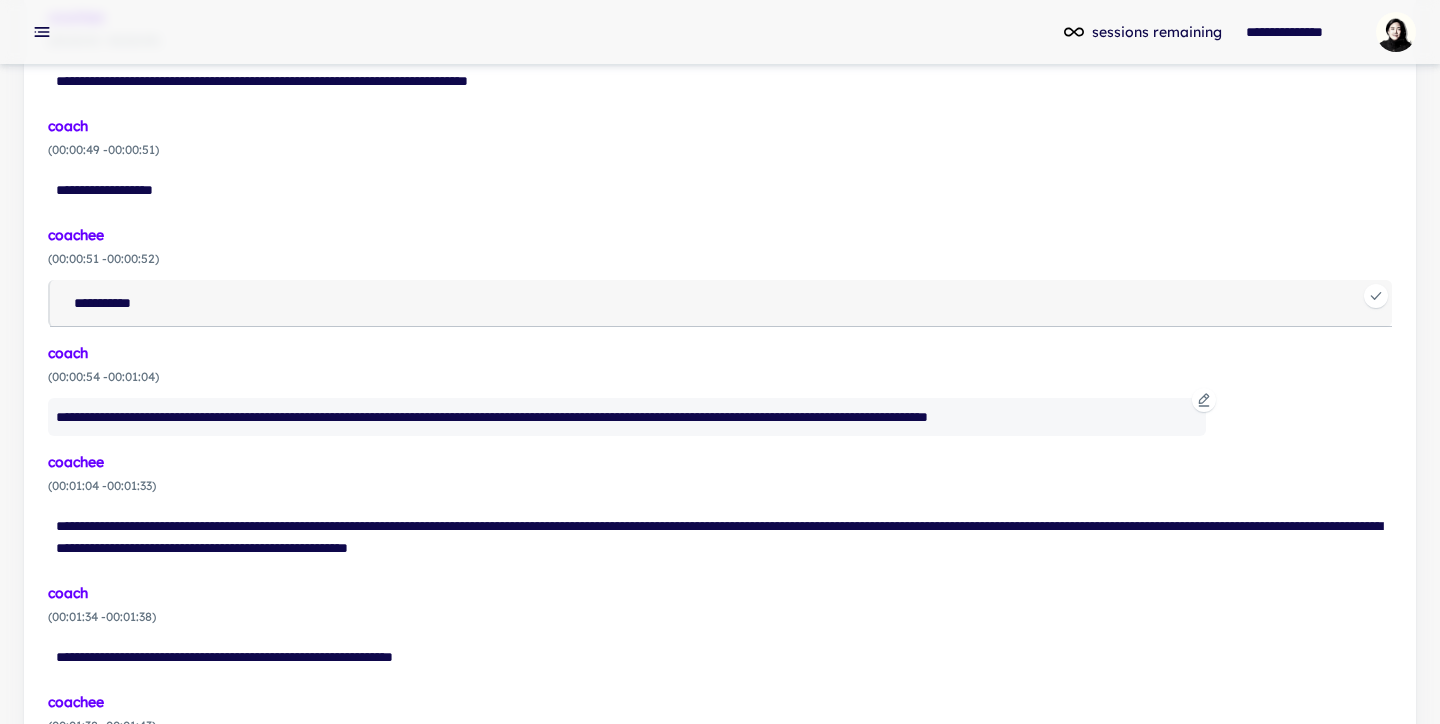 click on "**********" at bounding box center [627, 417] 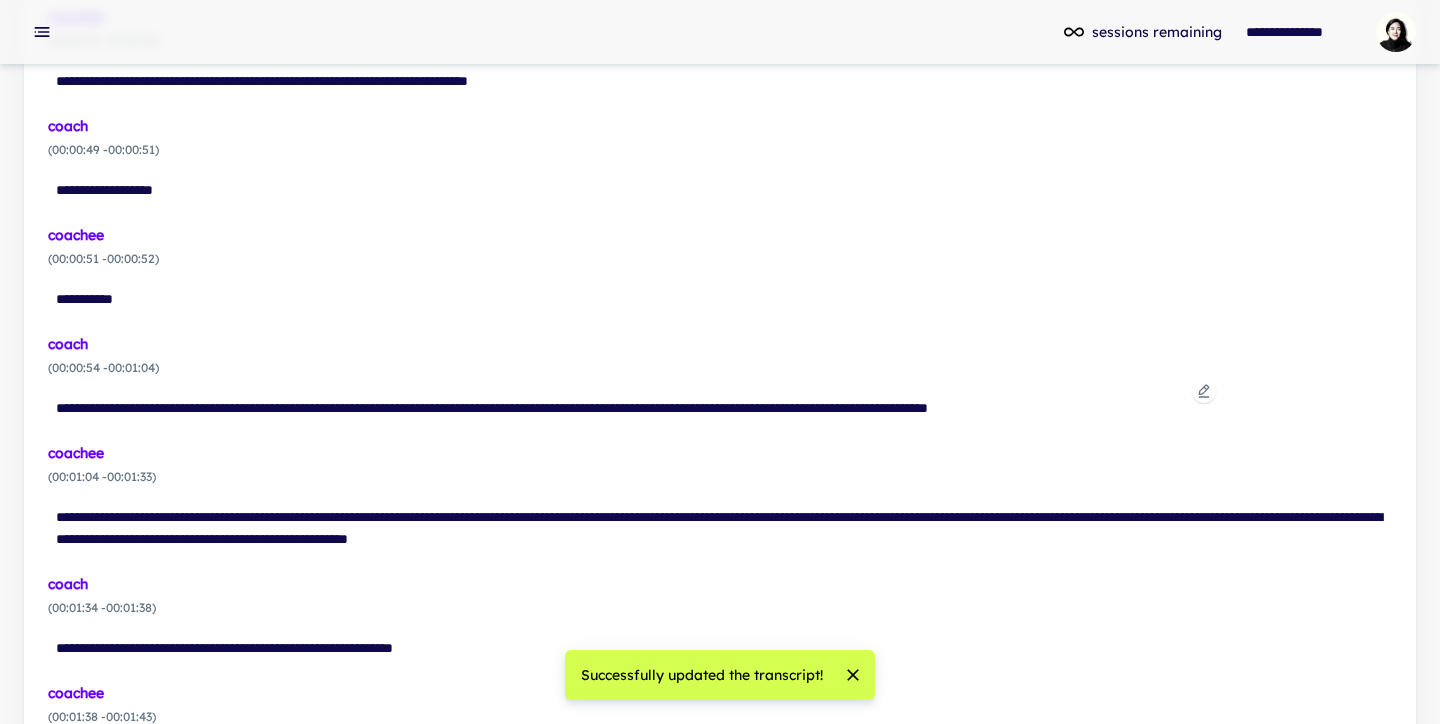click 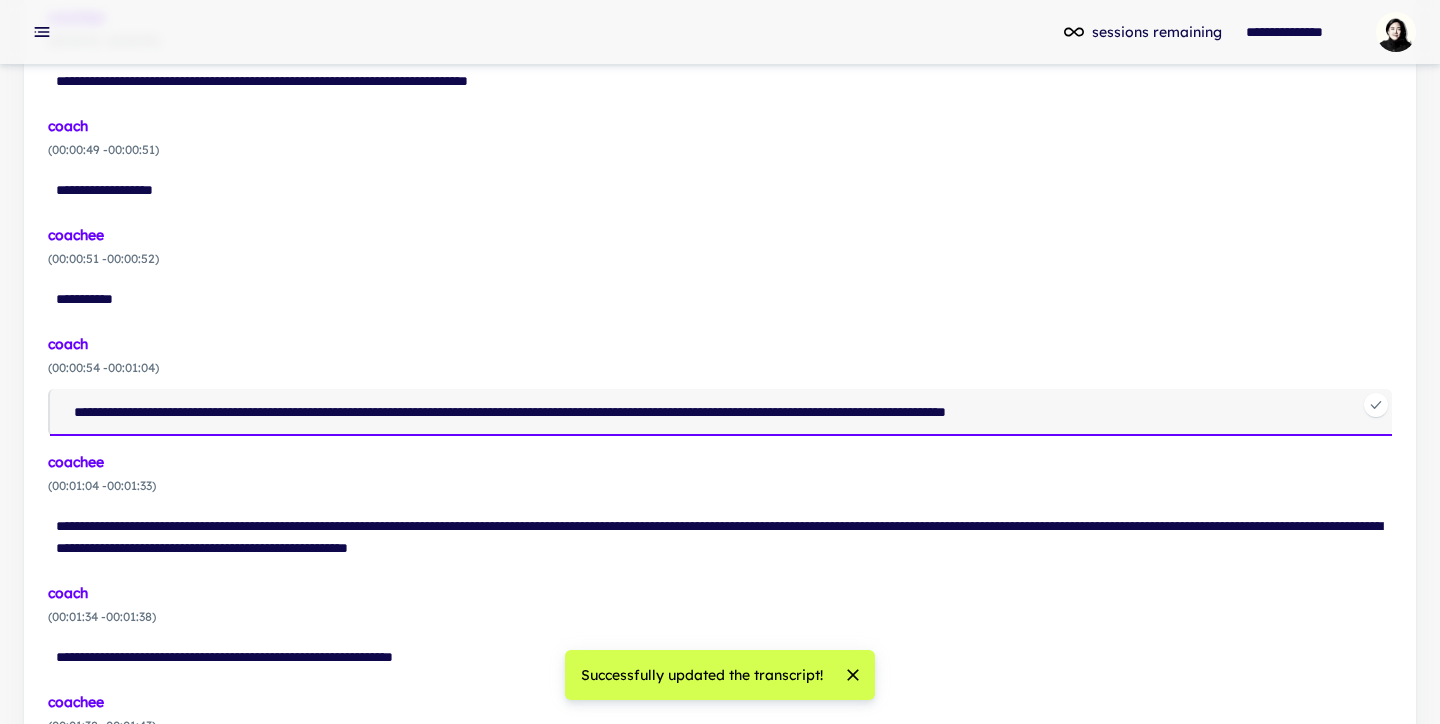 drag, startPoint x: 107, startPoint y: 407, endPoint x: 16, endPoint y: 399, distance: 91.350975 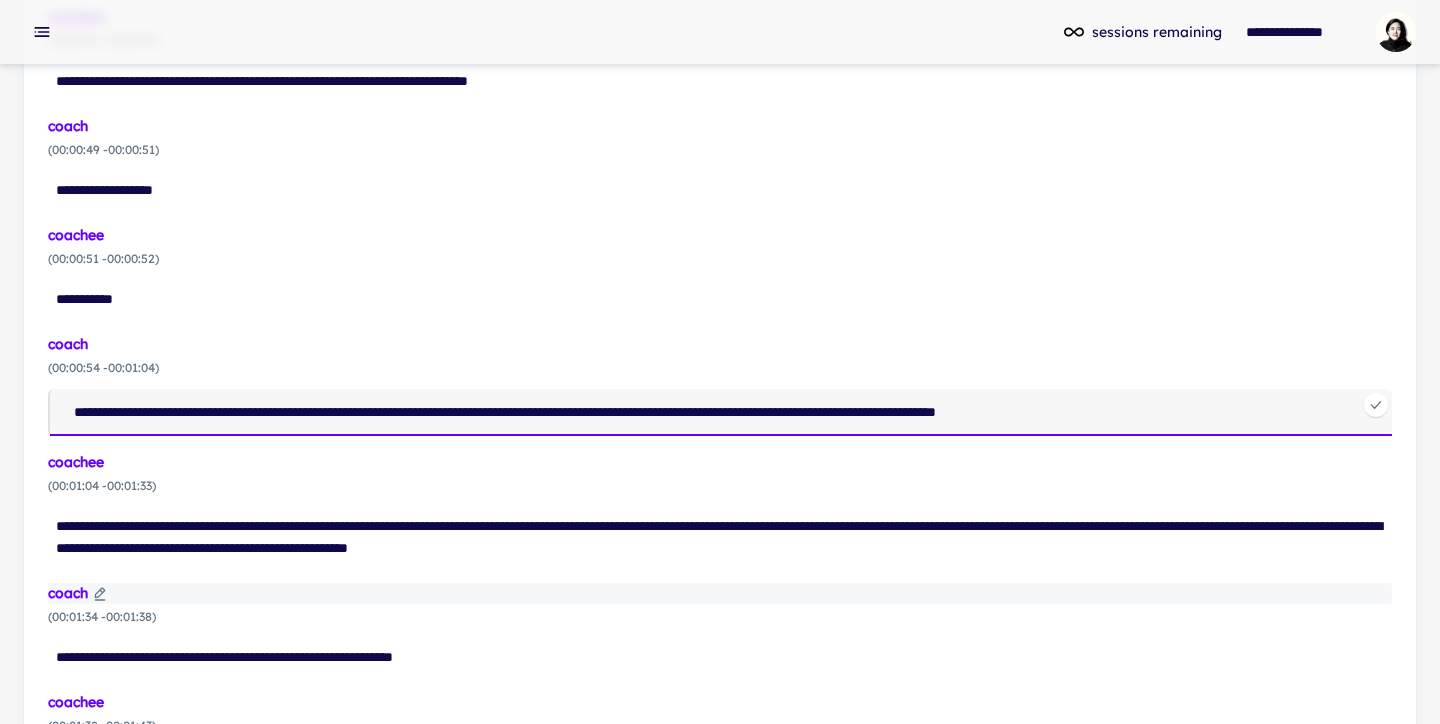 type on "**********" 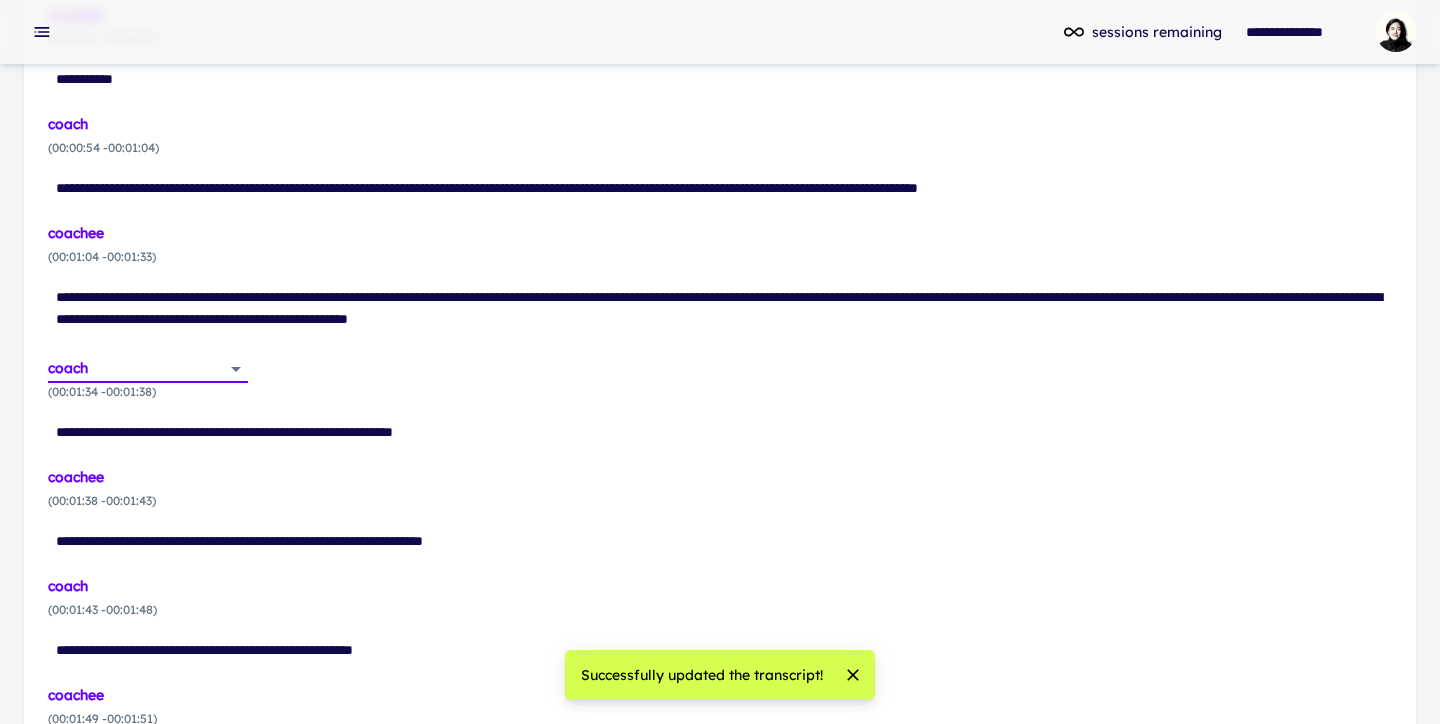 scroll, scrollTop: 2028, scrollLeft: 0, axis: vertical 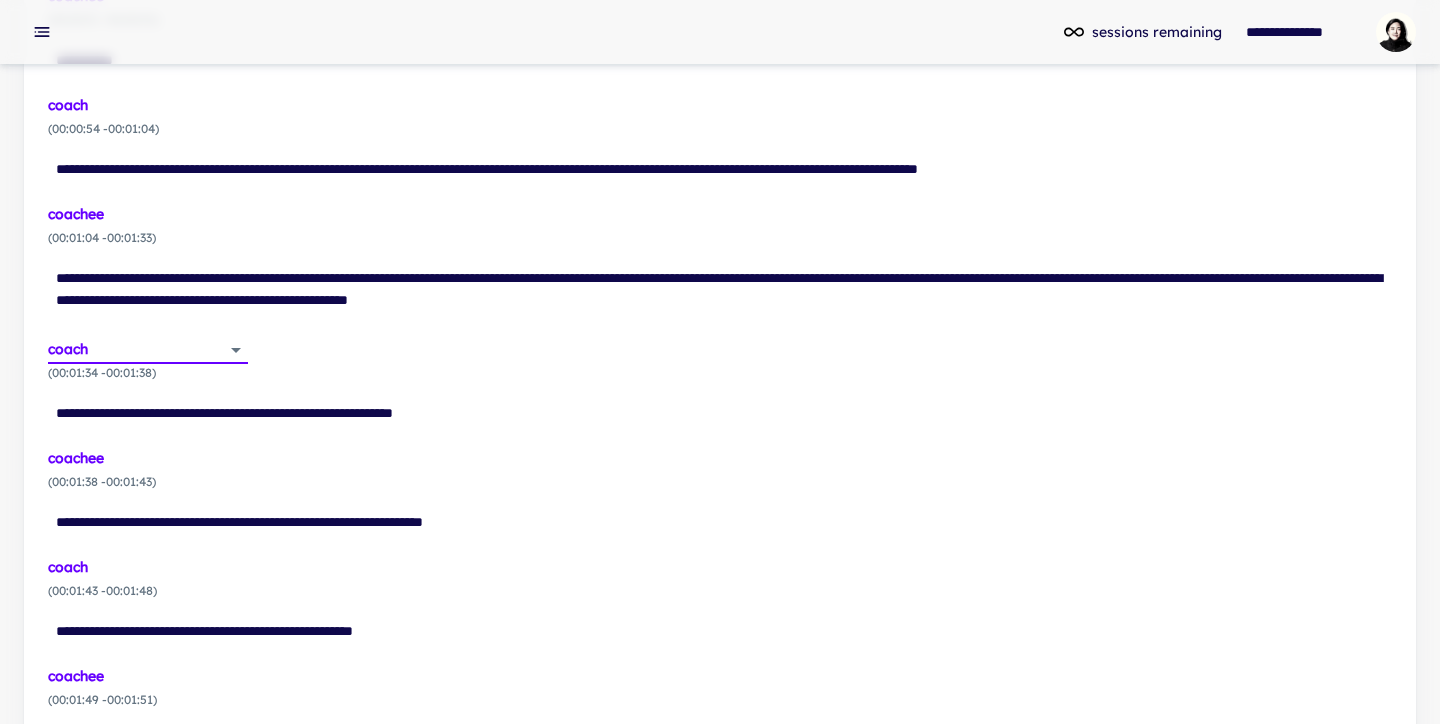 click on "**********" at bounding box center [720, 15789] 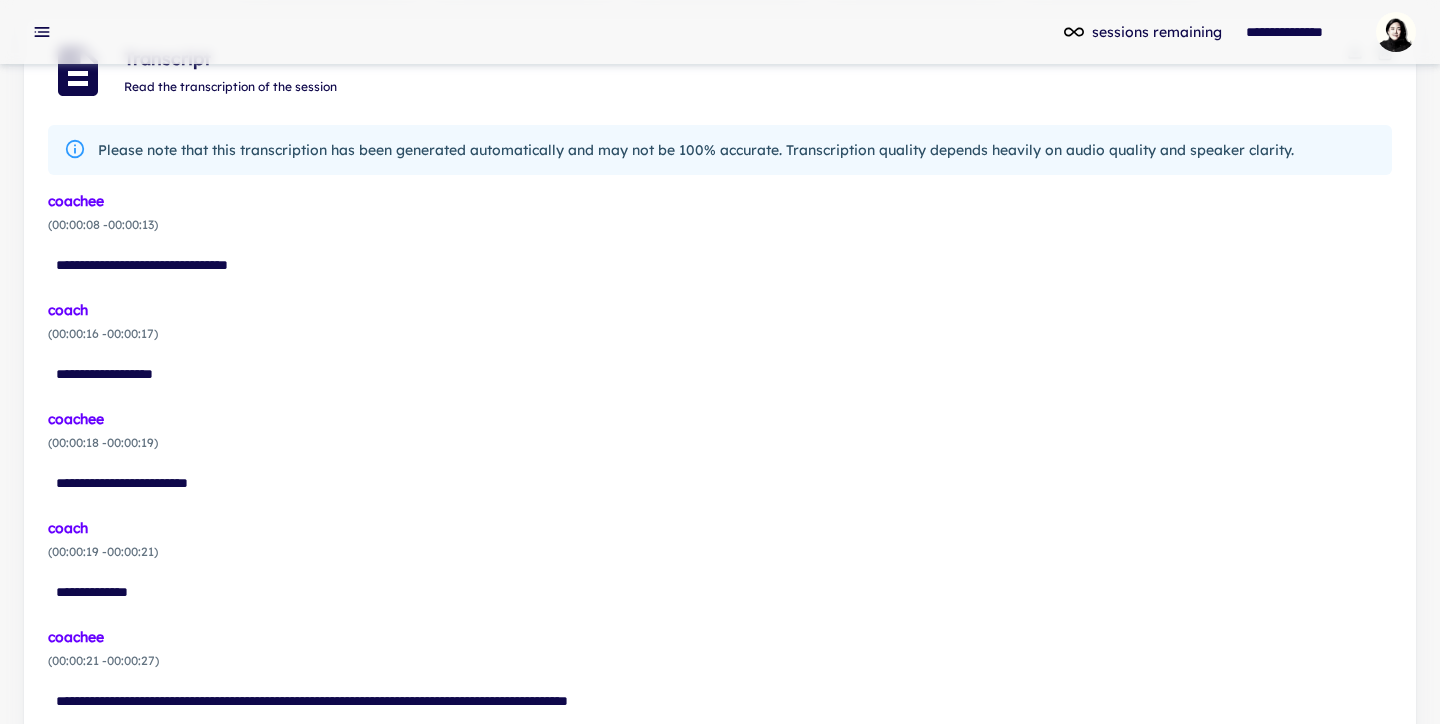 scroll, scrollTop: 0, scrollLeft: 0, axis: both 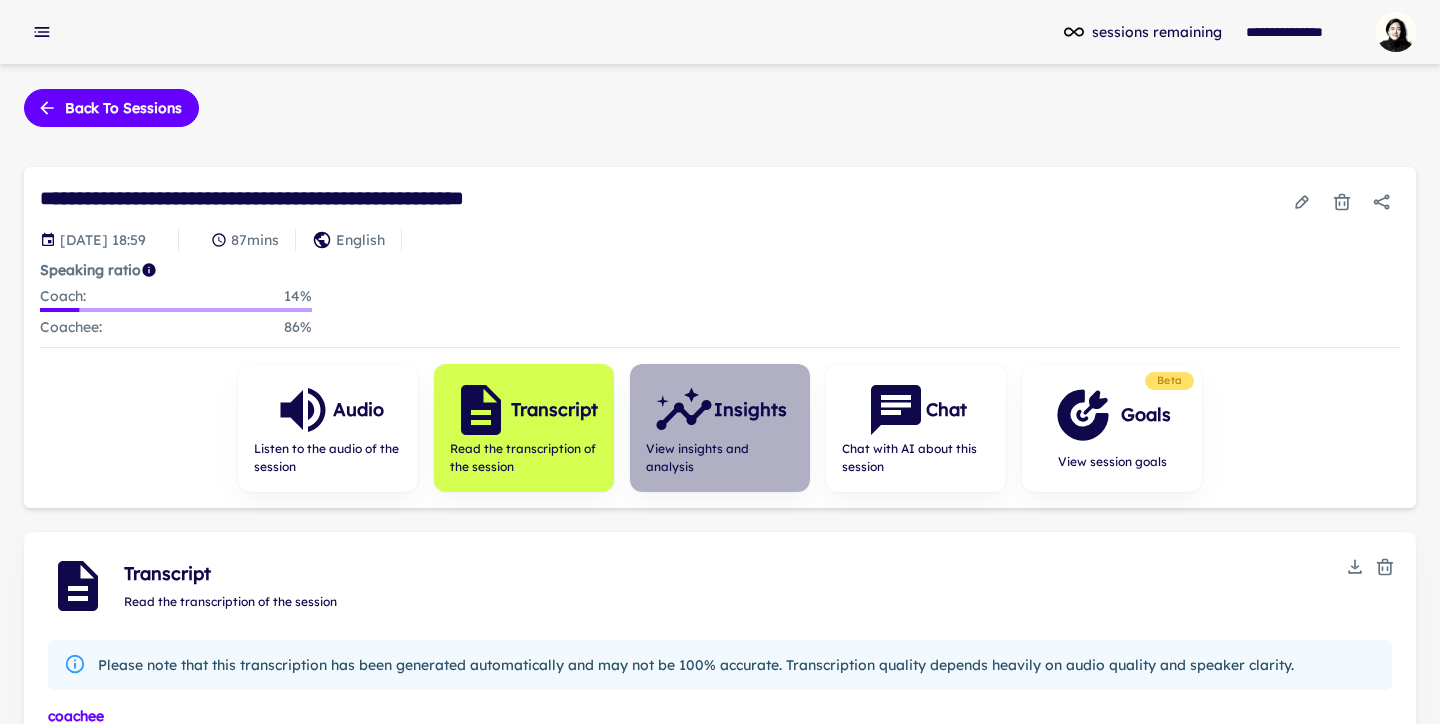 click 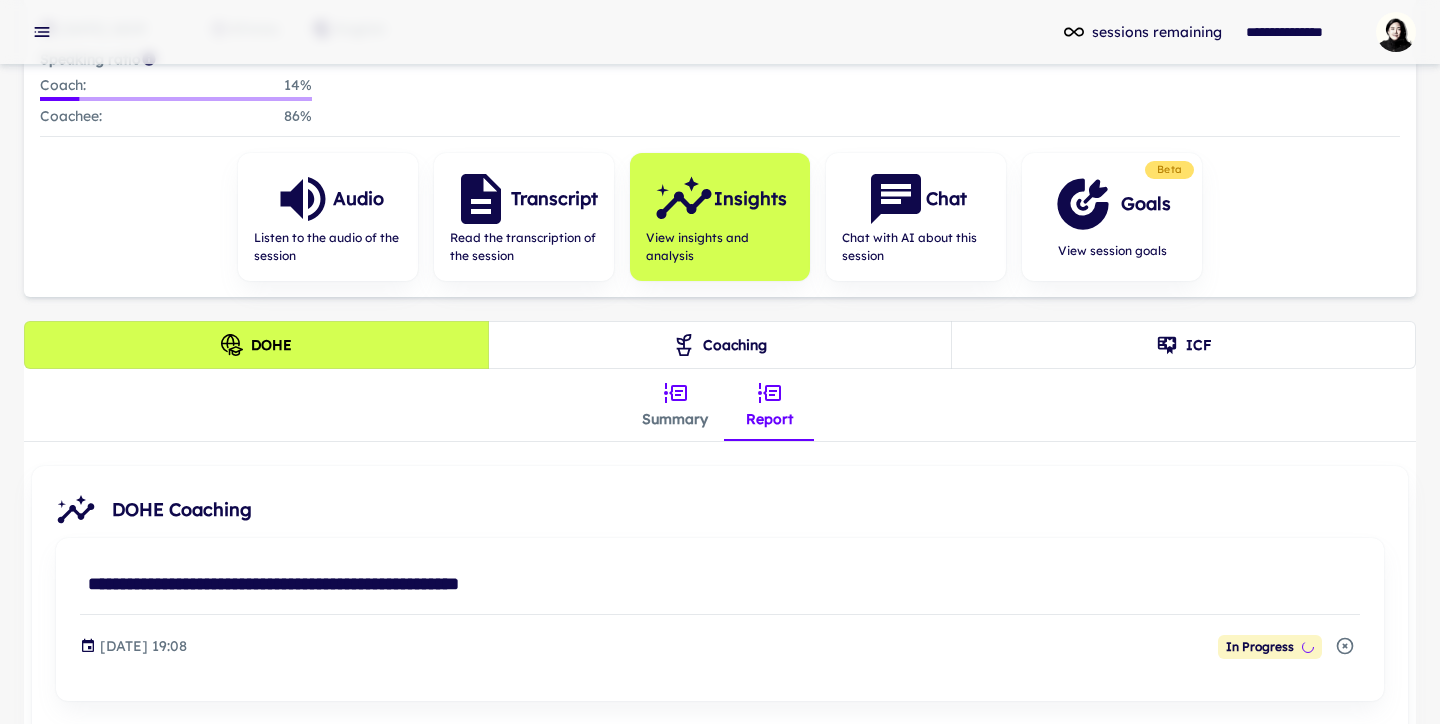 scroll, scrollTop: 330, scrollLeft: 0, axis: vertical 